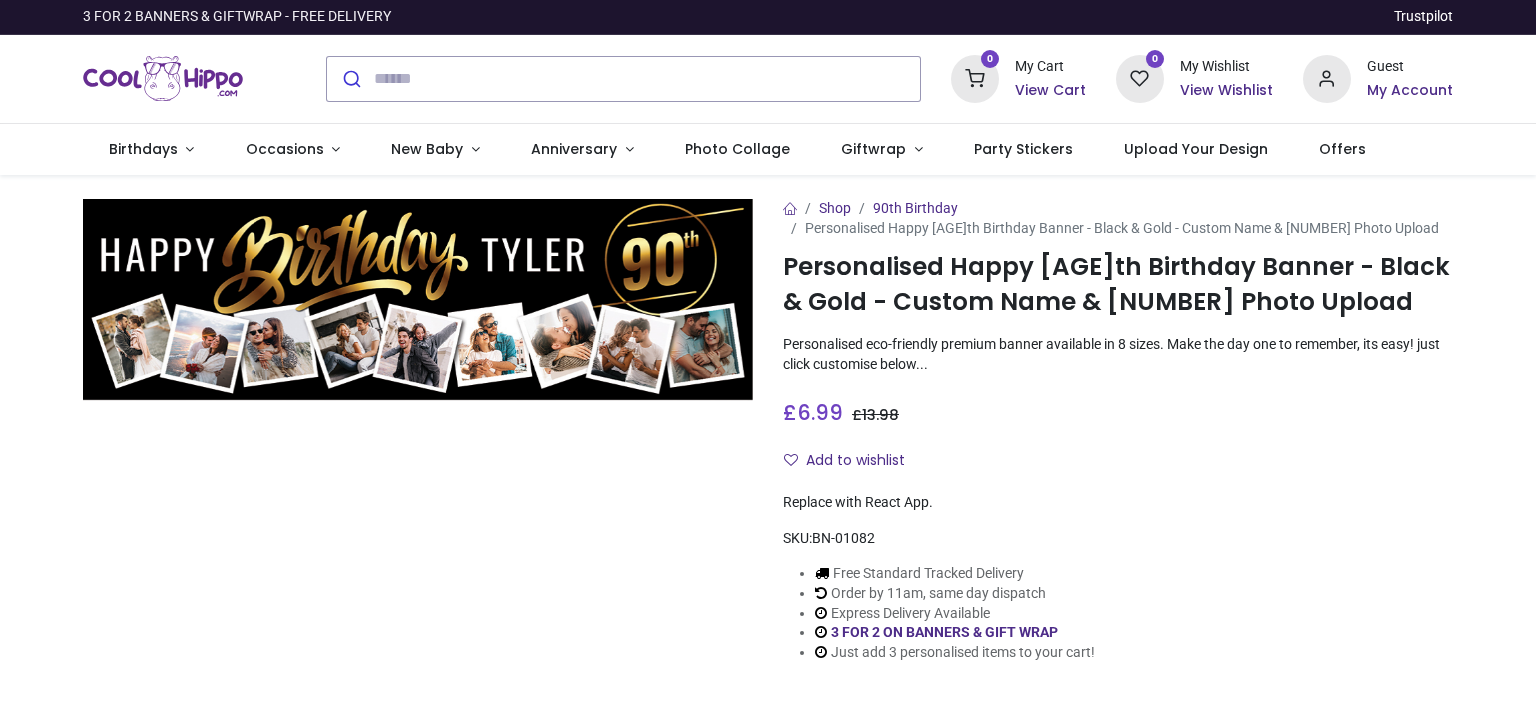 scroll, scrollTop: 0, scrollLeft: 0, axis: both 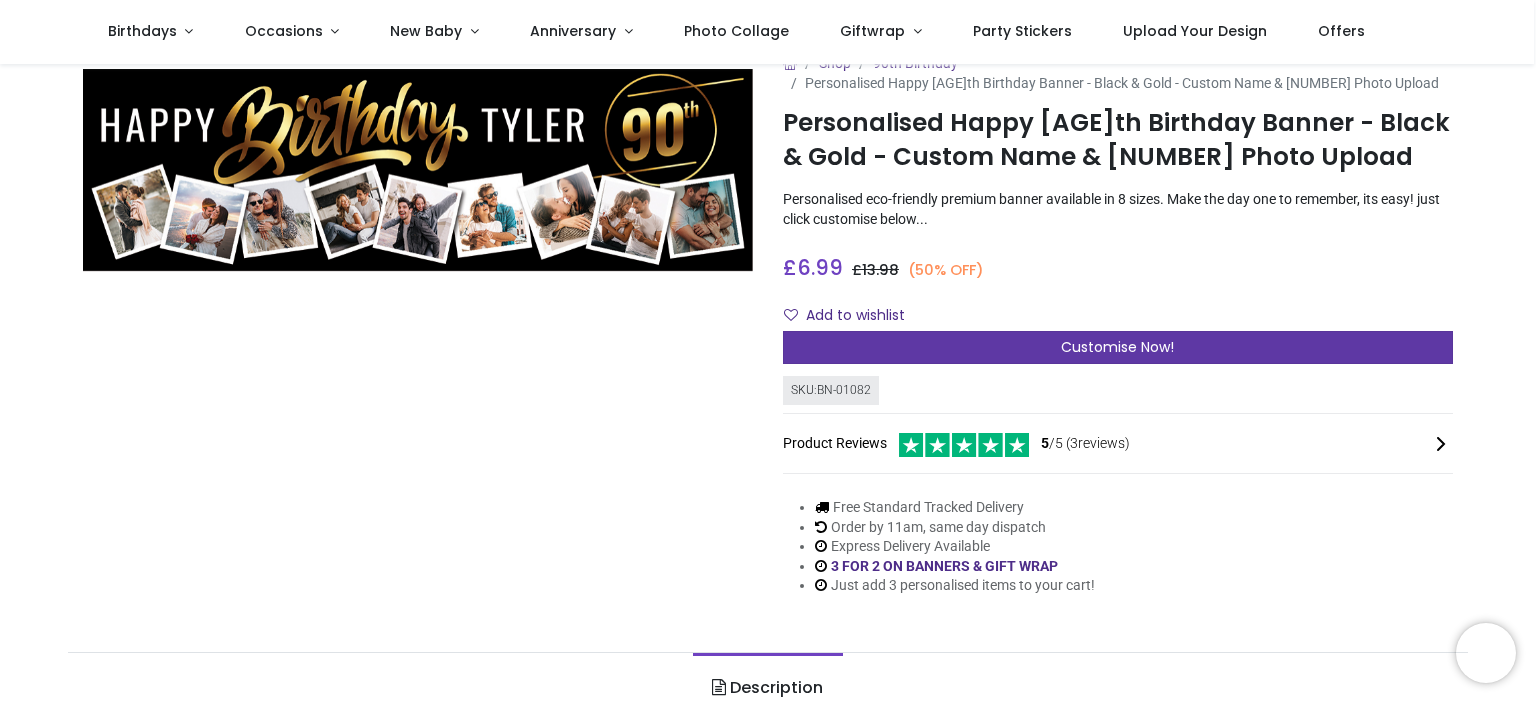 click on "Customise Now!" at bounding box center (1117, 347) 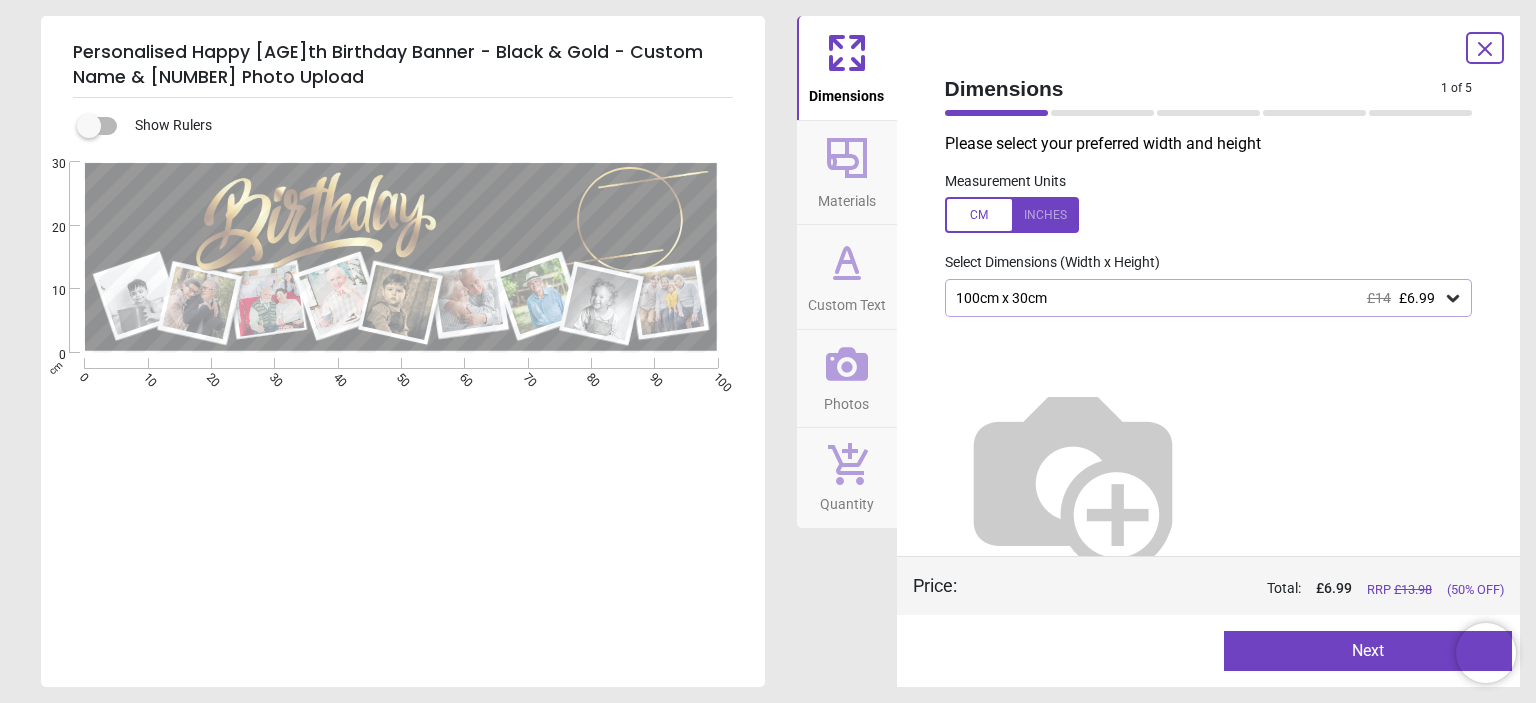 click 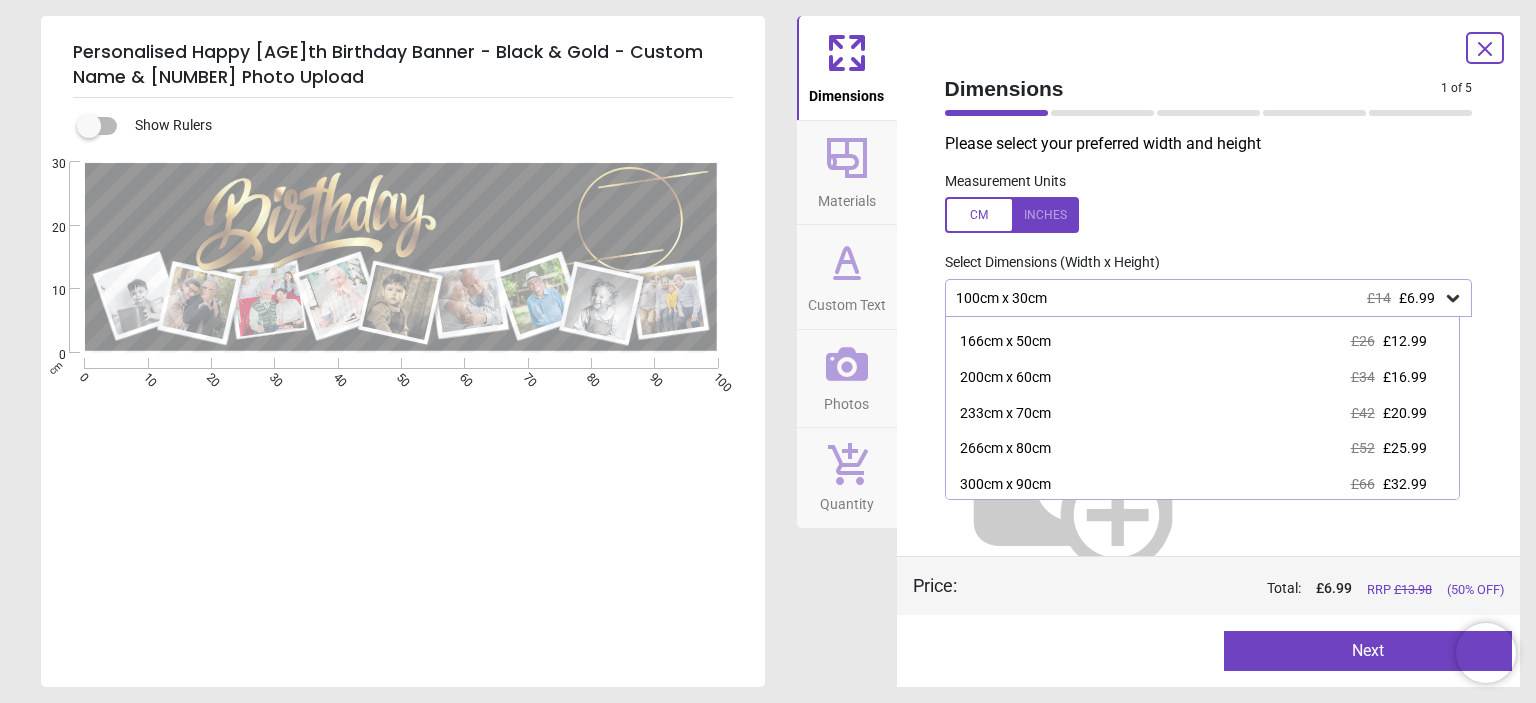scroll, scrollTop: 67, scrollLeft: 0, axis: vertical 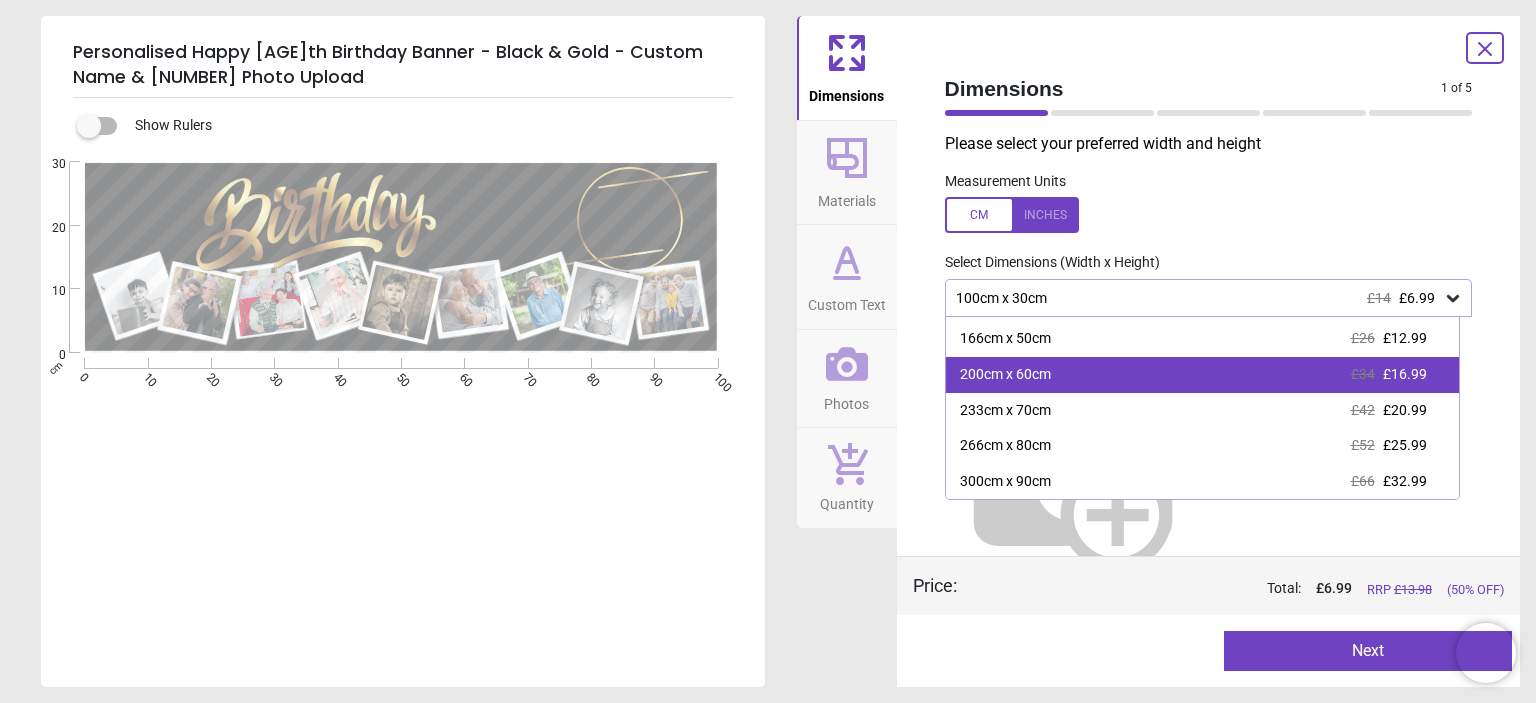 click on "200cm  x  60cm       £34 £16.99" at bounding box center (1202, 375) 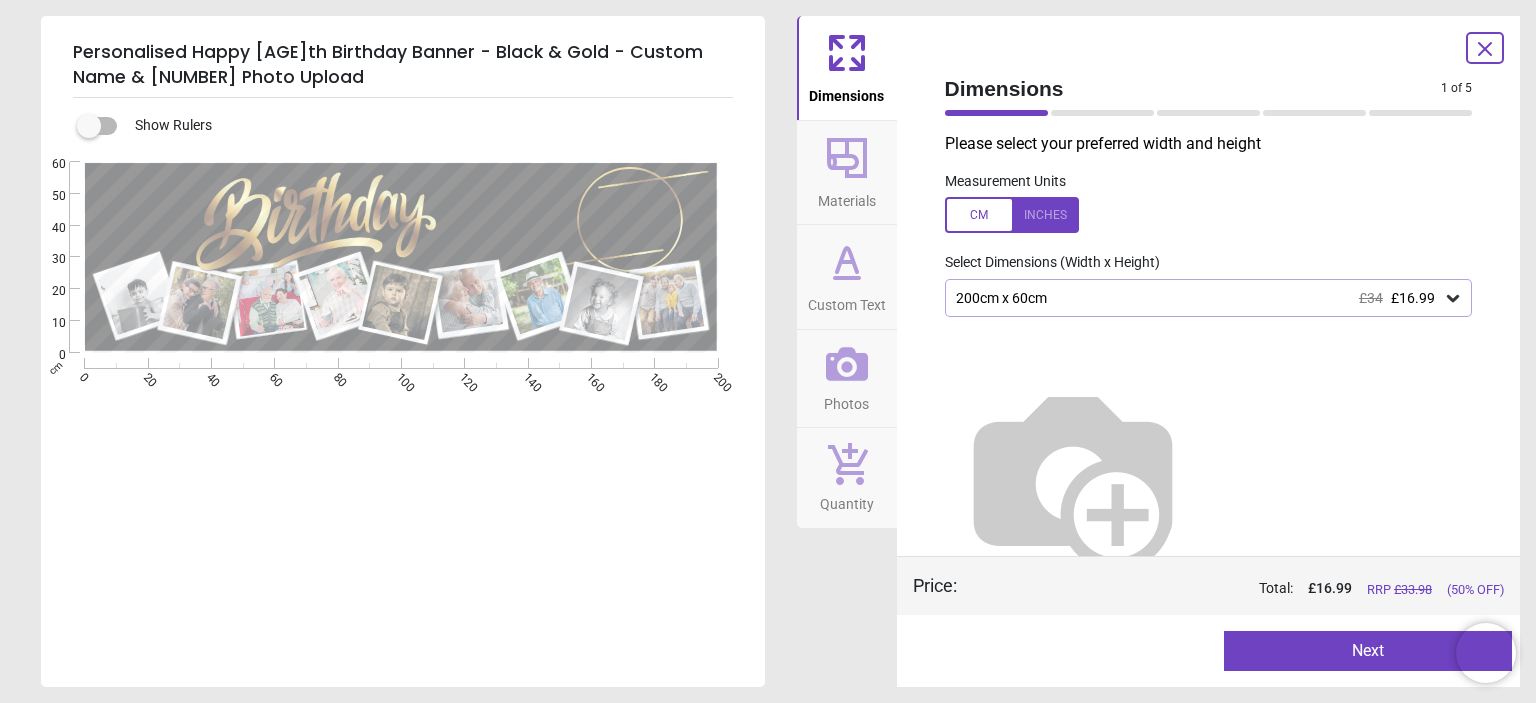 click 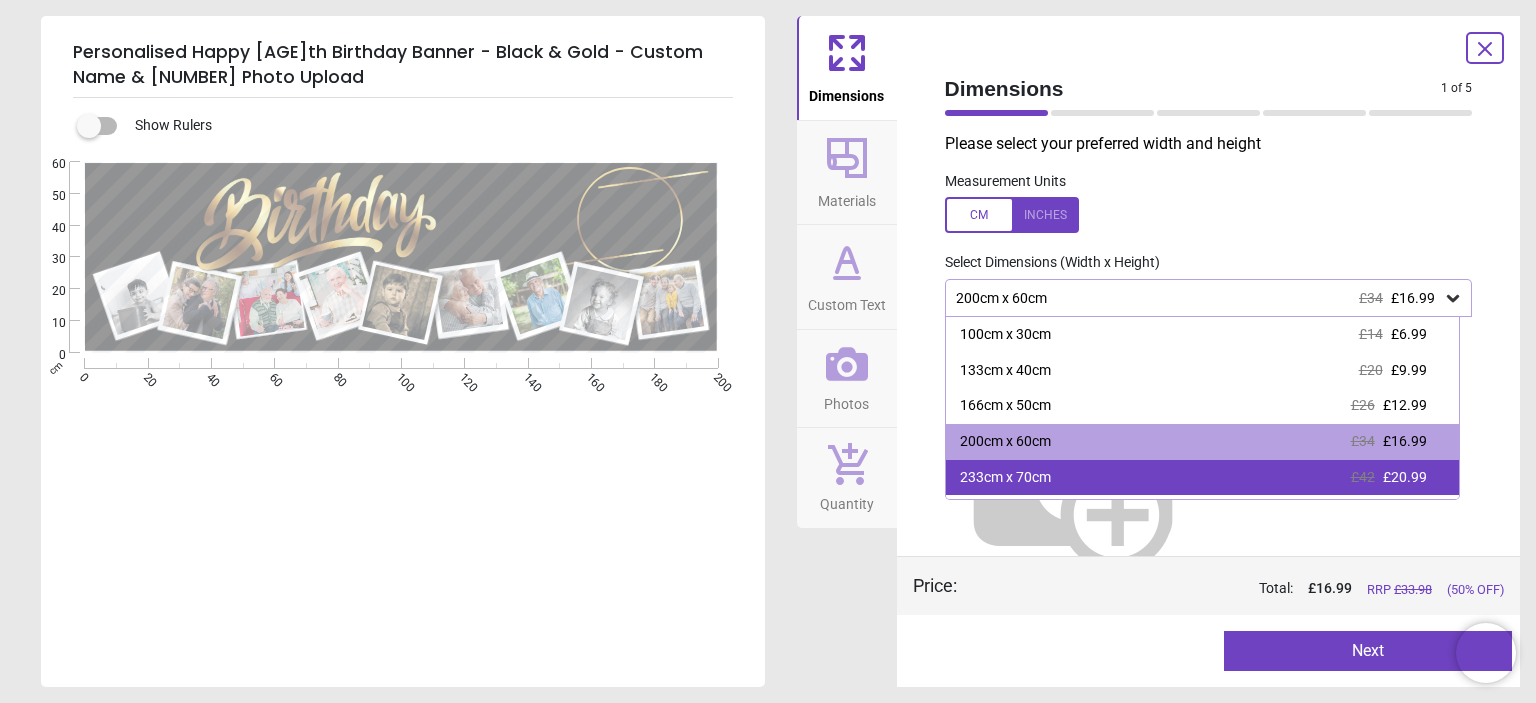 click on "£20.99" at bounding box center [1405, 477] 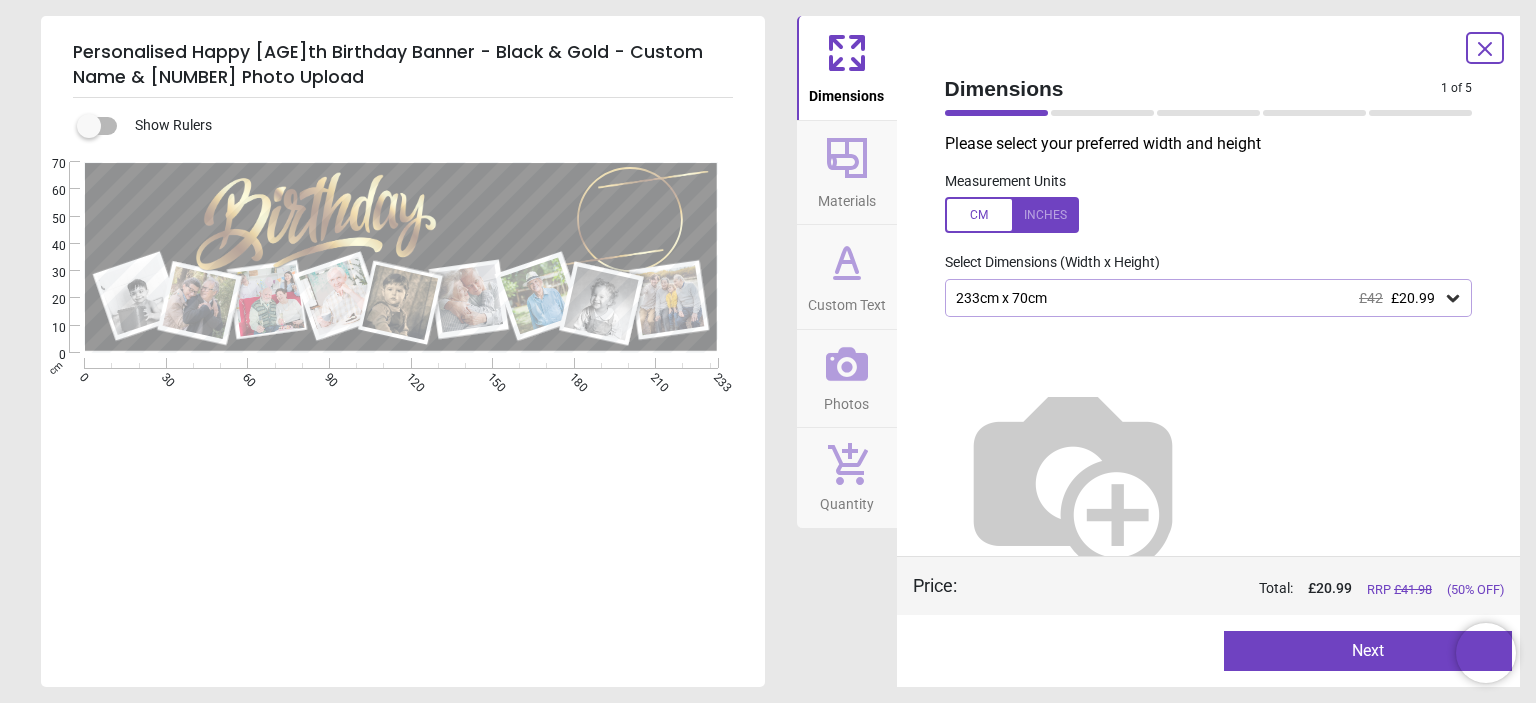 scroll, scrollTop: 24, scrollLeft: 0, axis: vertical 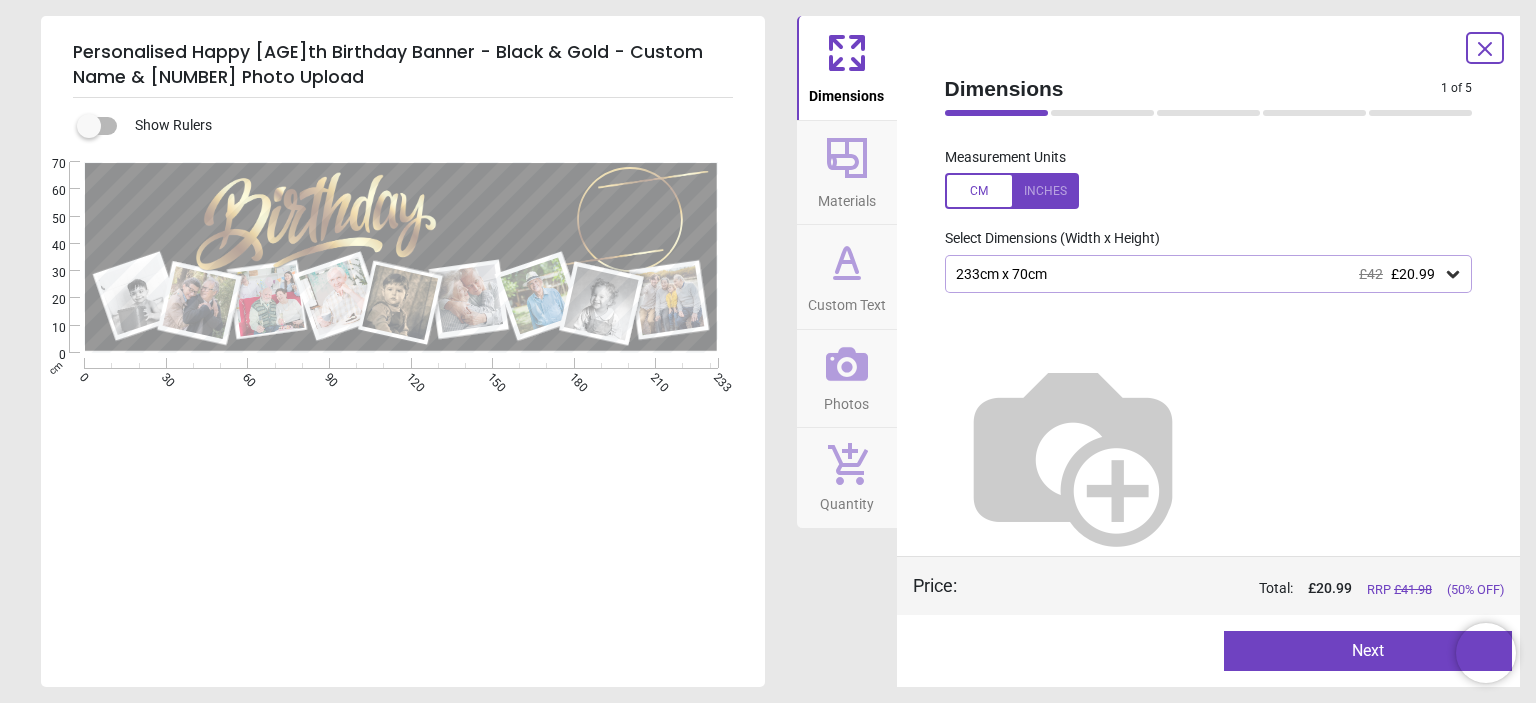 click 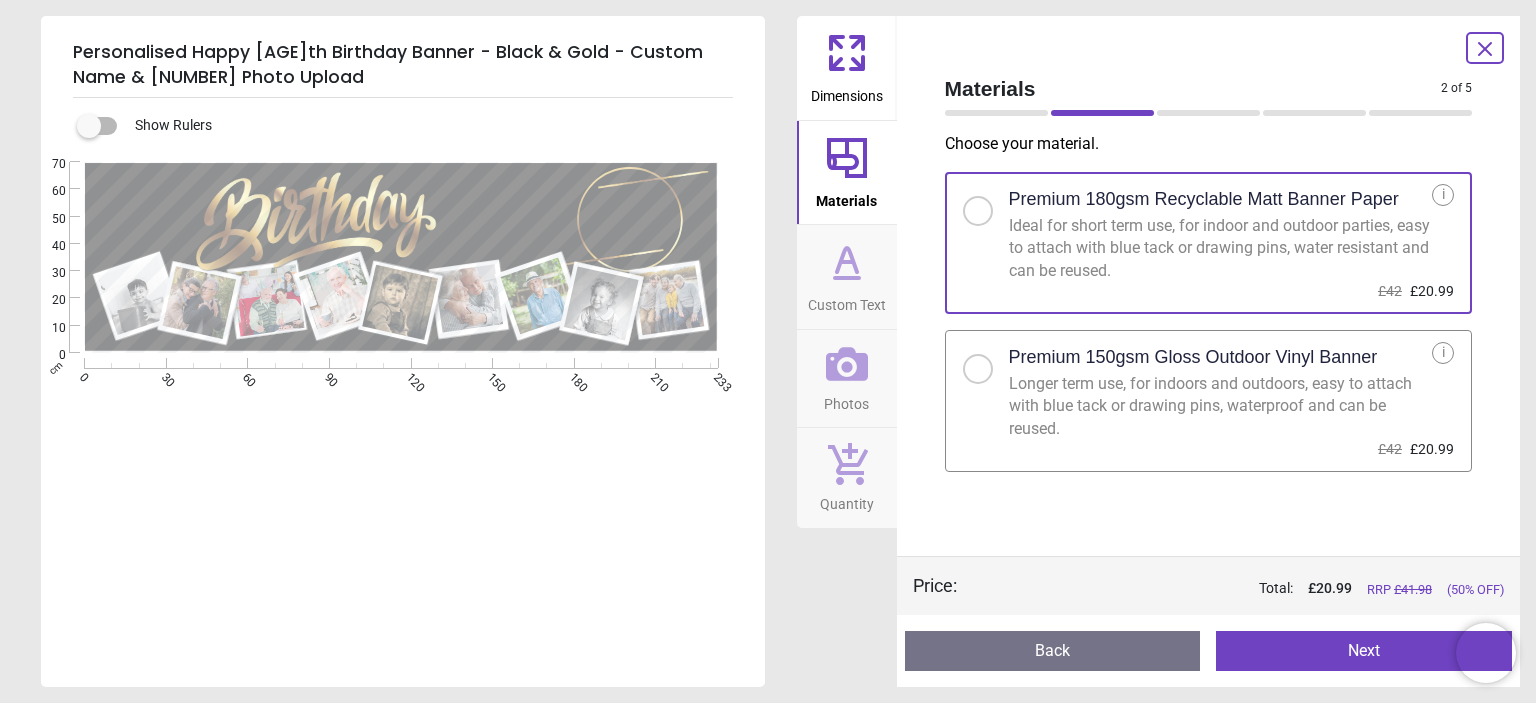 click 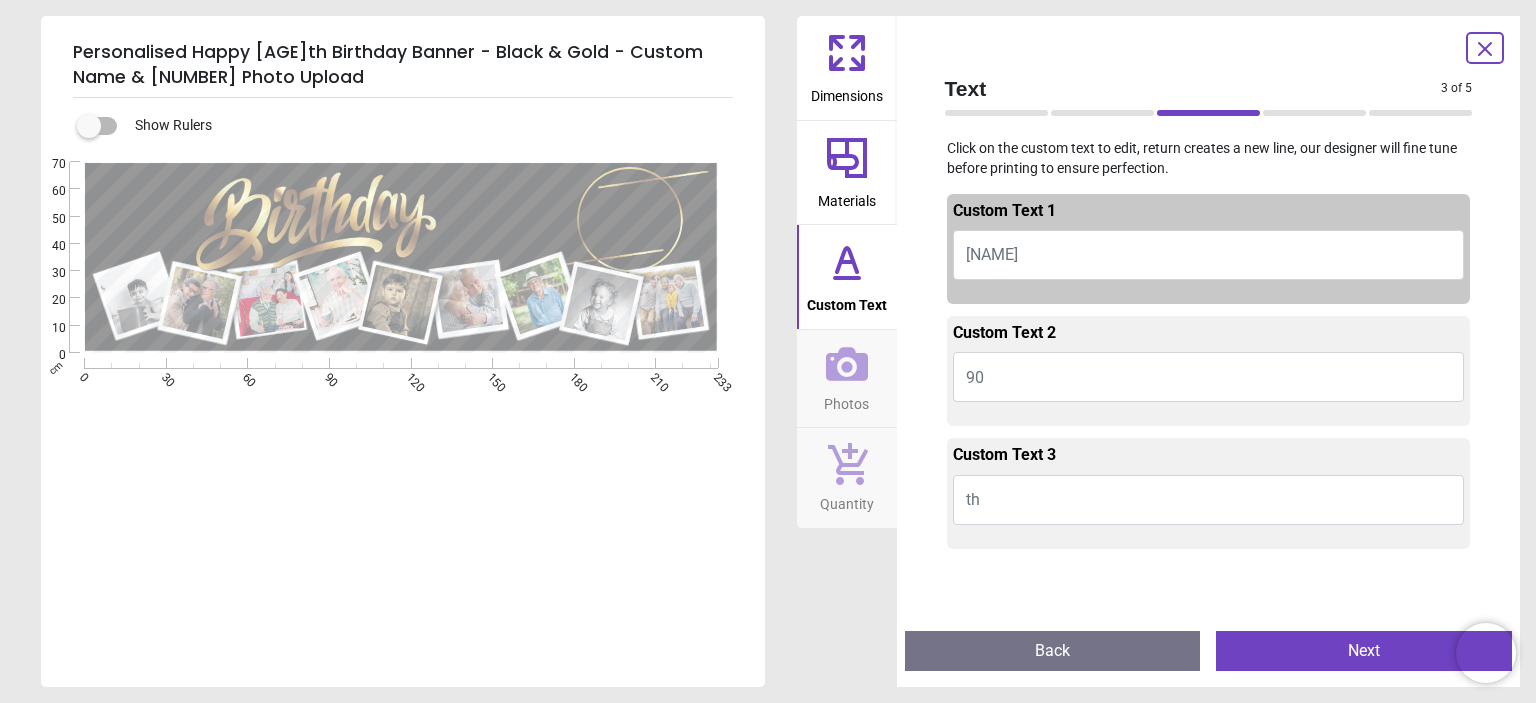 click on "TYLER" at bounding box center (992, 254) 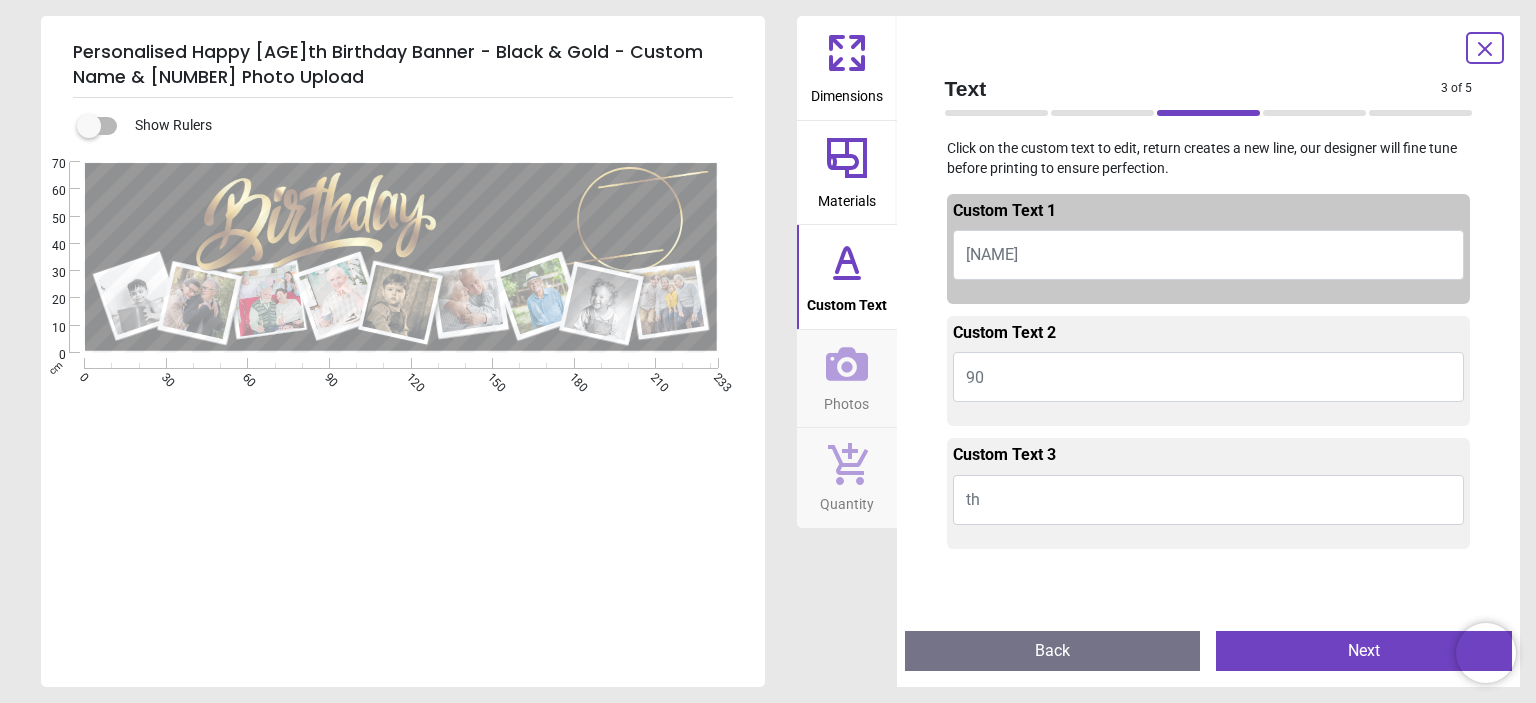 type on "*" 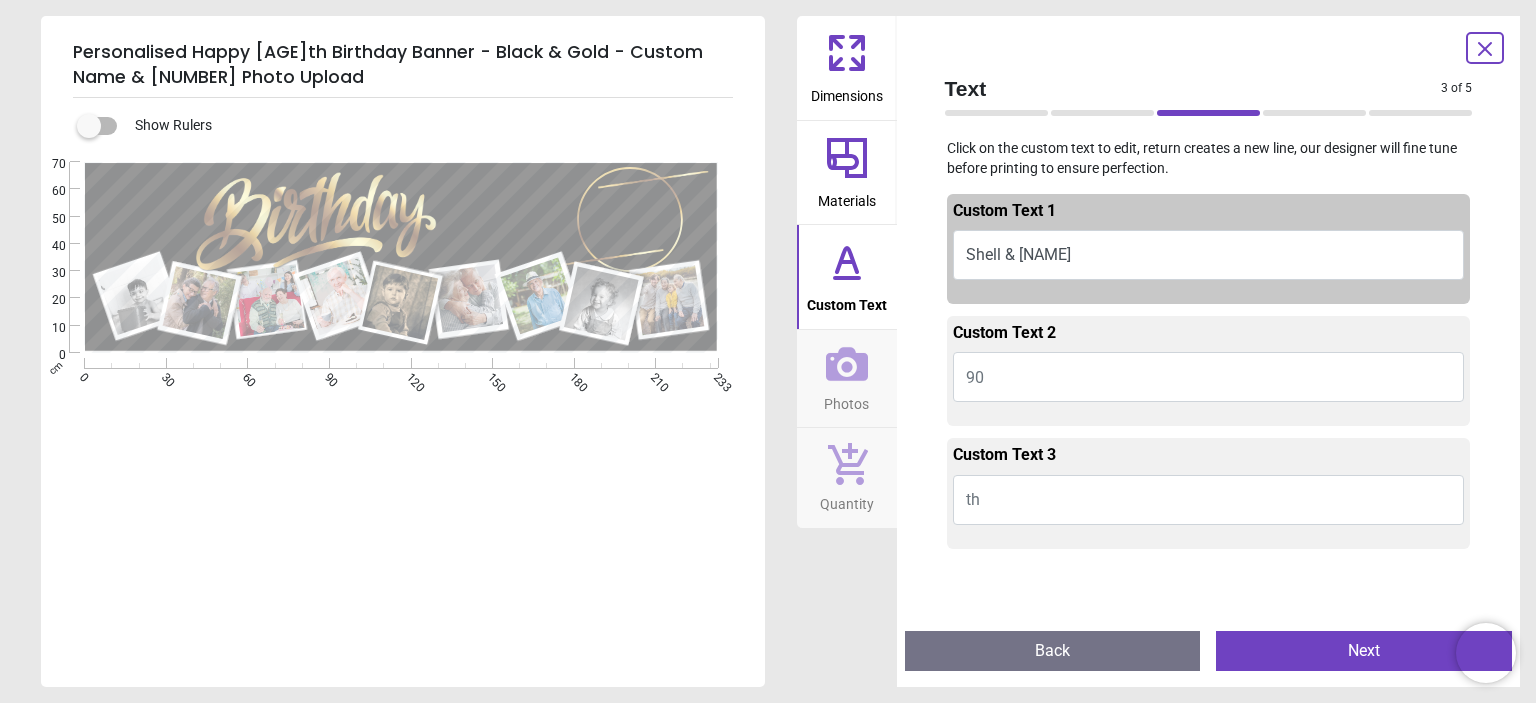 scroll, scrollTop: 3, scrollLeft: 0, axis: vertical 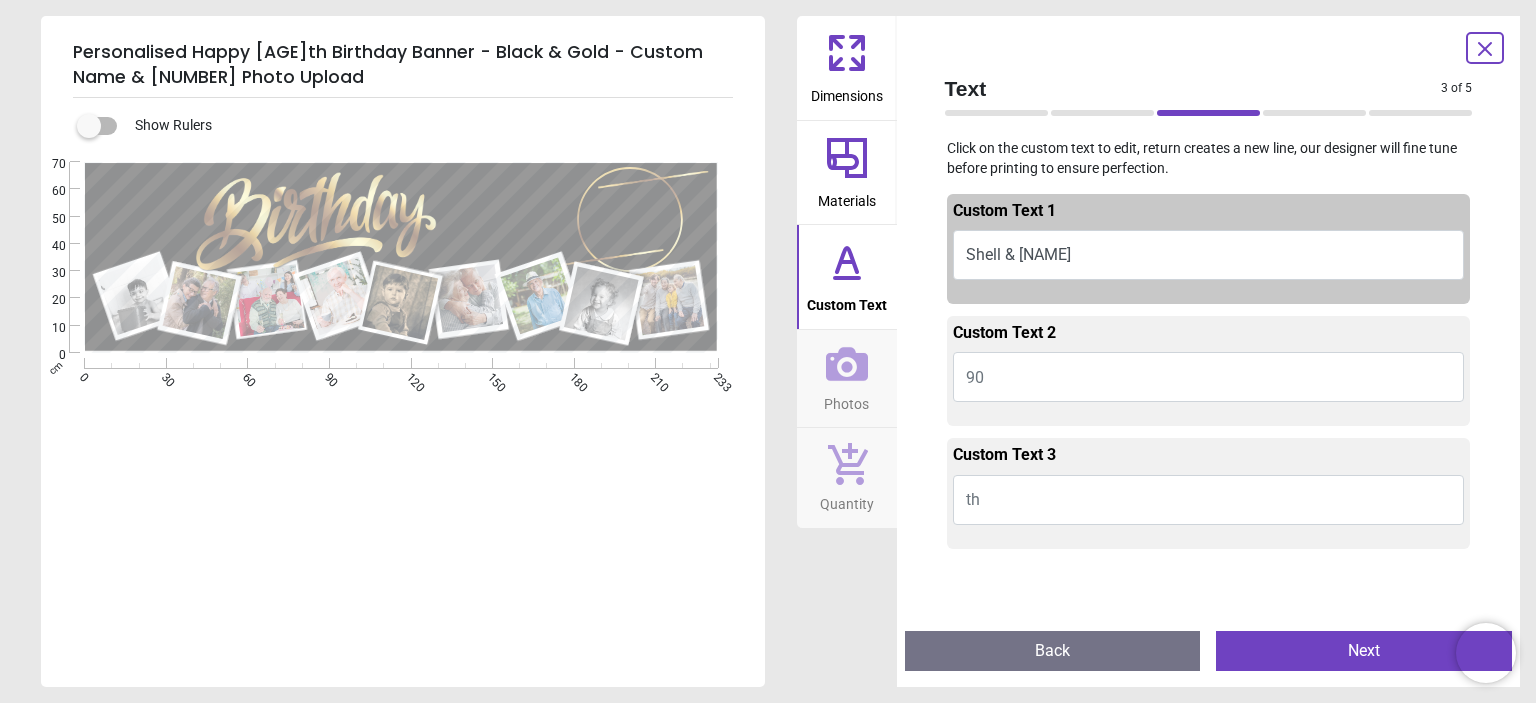 click on "**********" at bounding box center (509, 215) 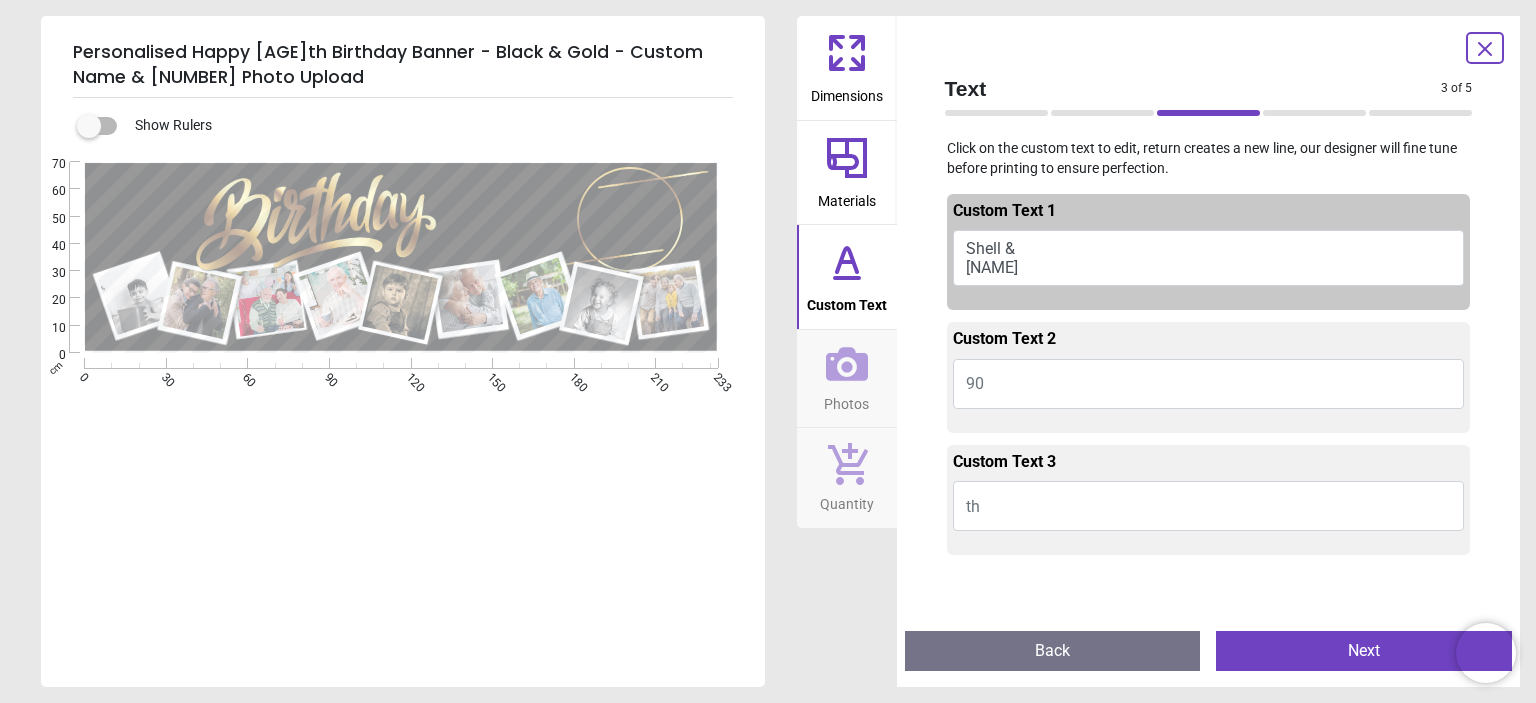 scroll, scrollTop: 0, scrollLeft: 0, axis: both 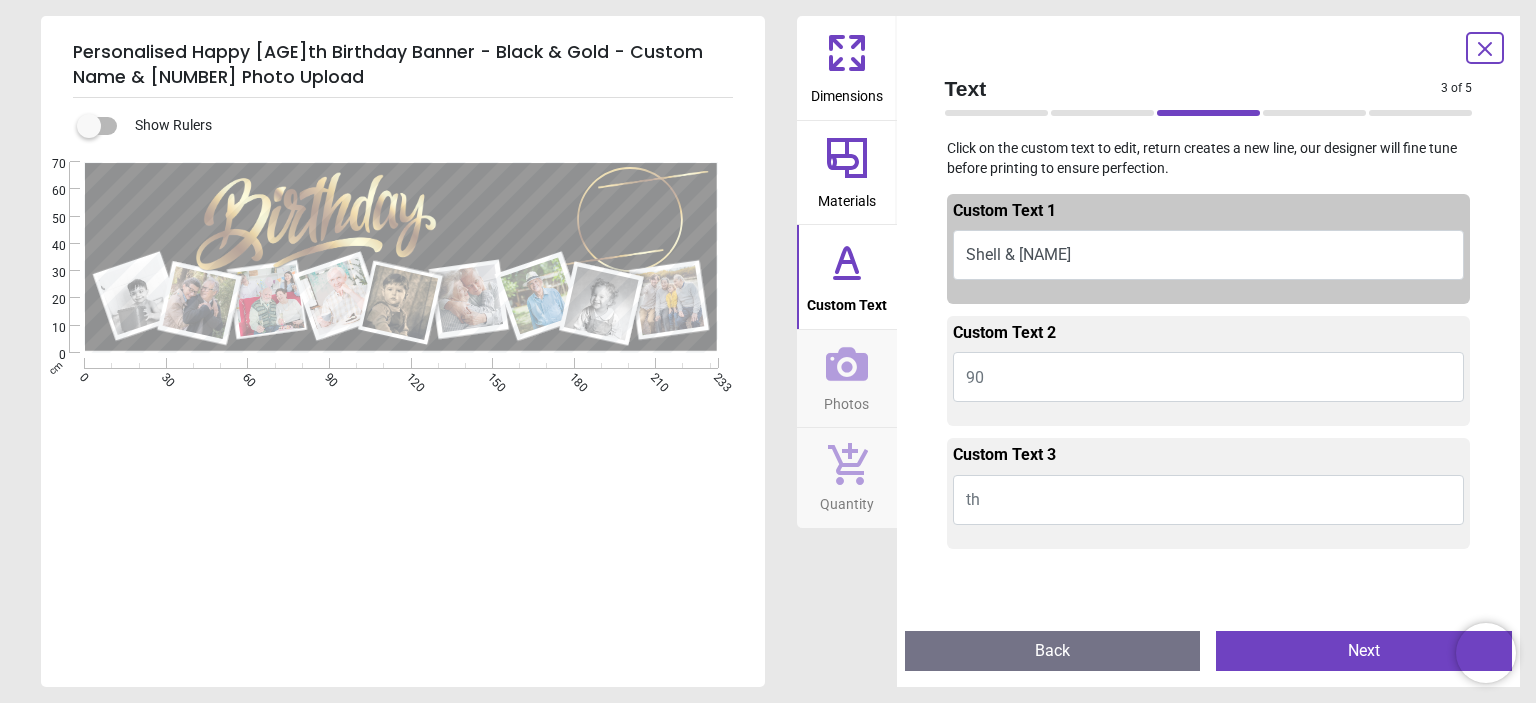 type on "**********" 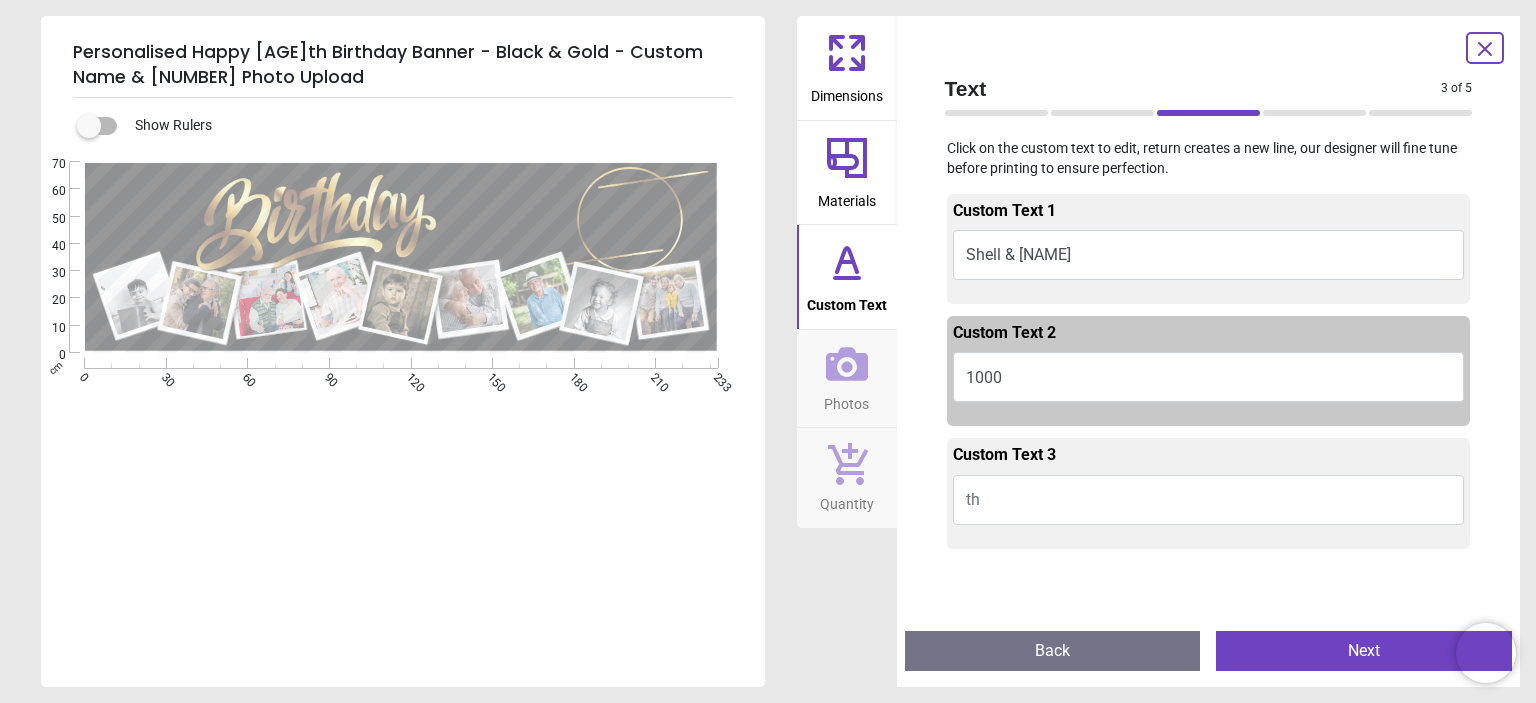scroll, scrollTop: 44, scrollLeft: 0, axis: vertical 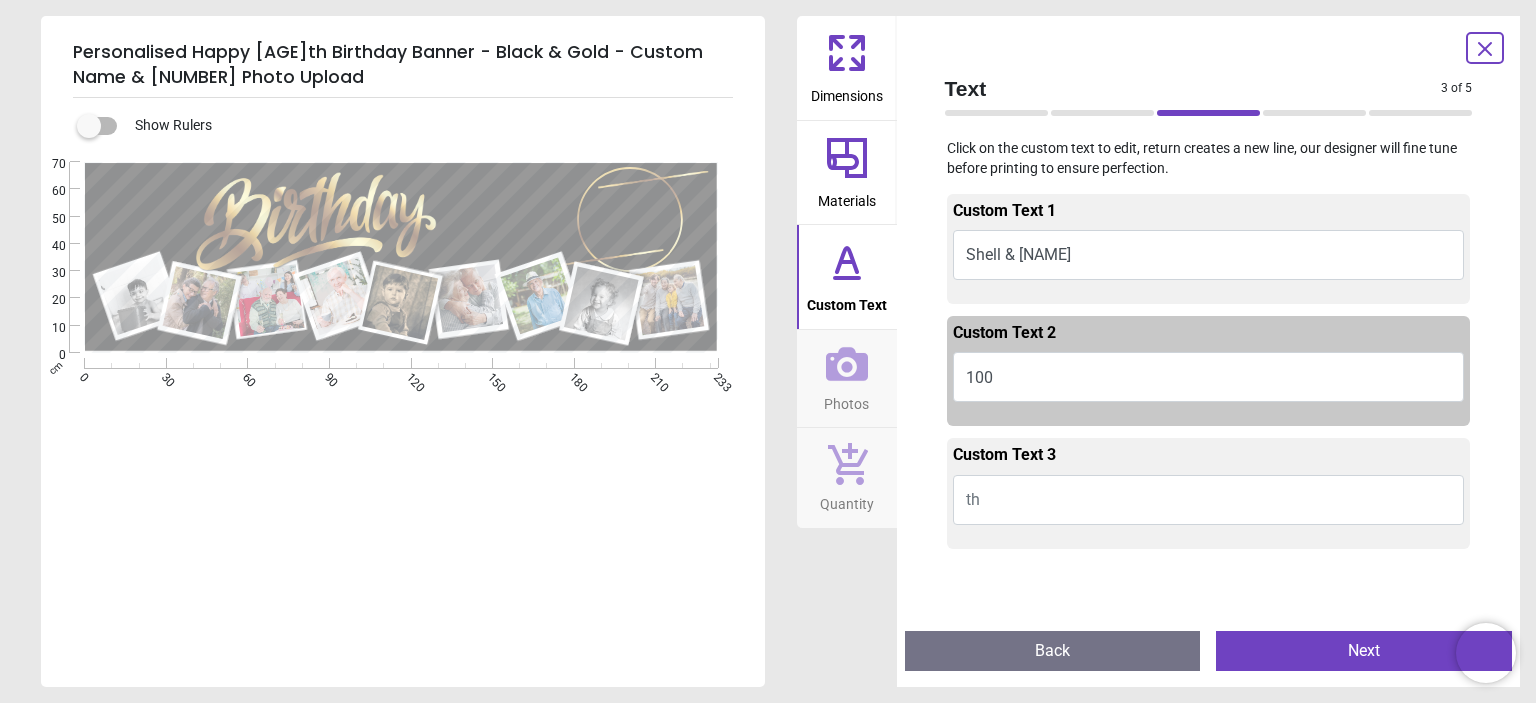 click on "100" at bounding box center (1209, 377) 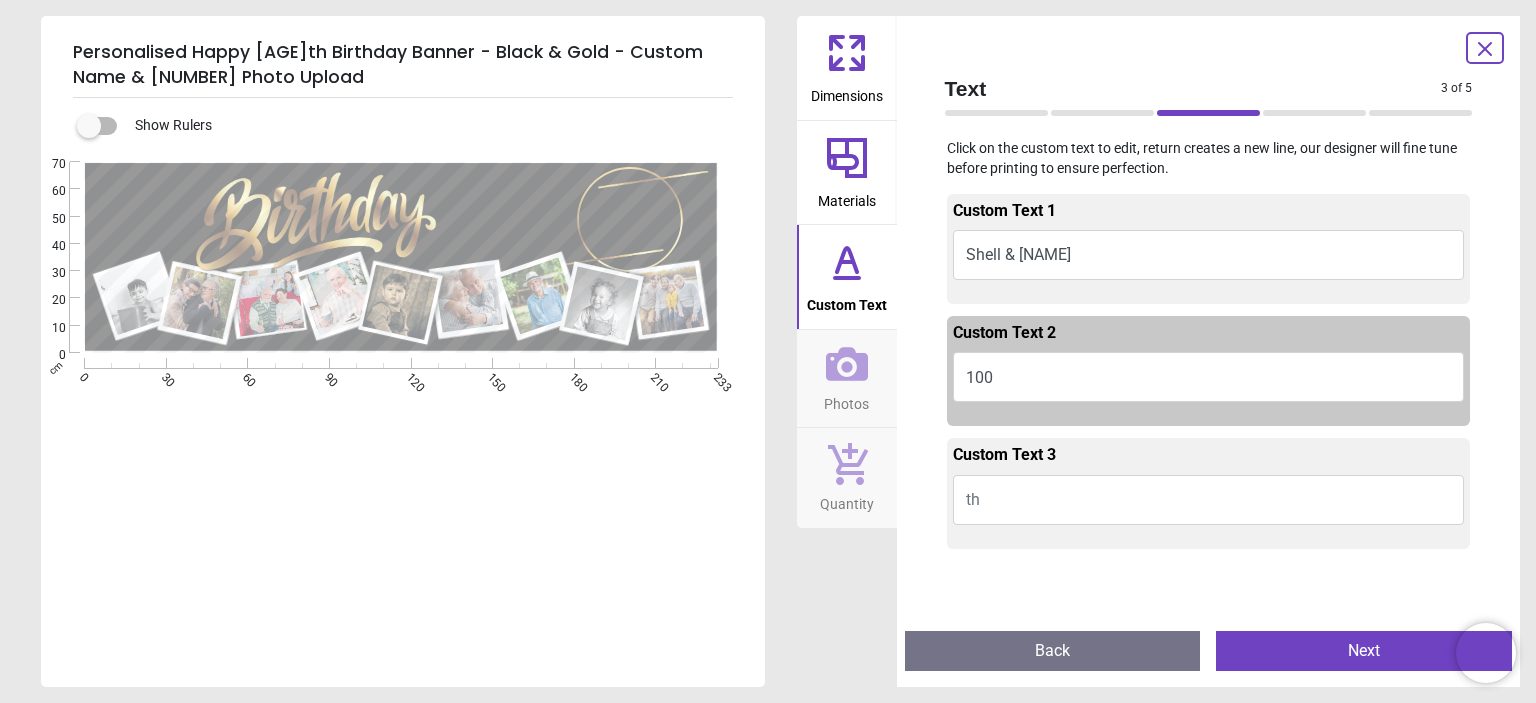 scroll, scrollTop: 15, scrollLeft: 0, axis: vertical 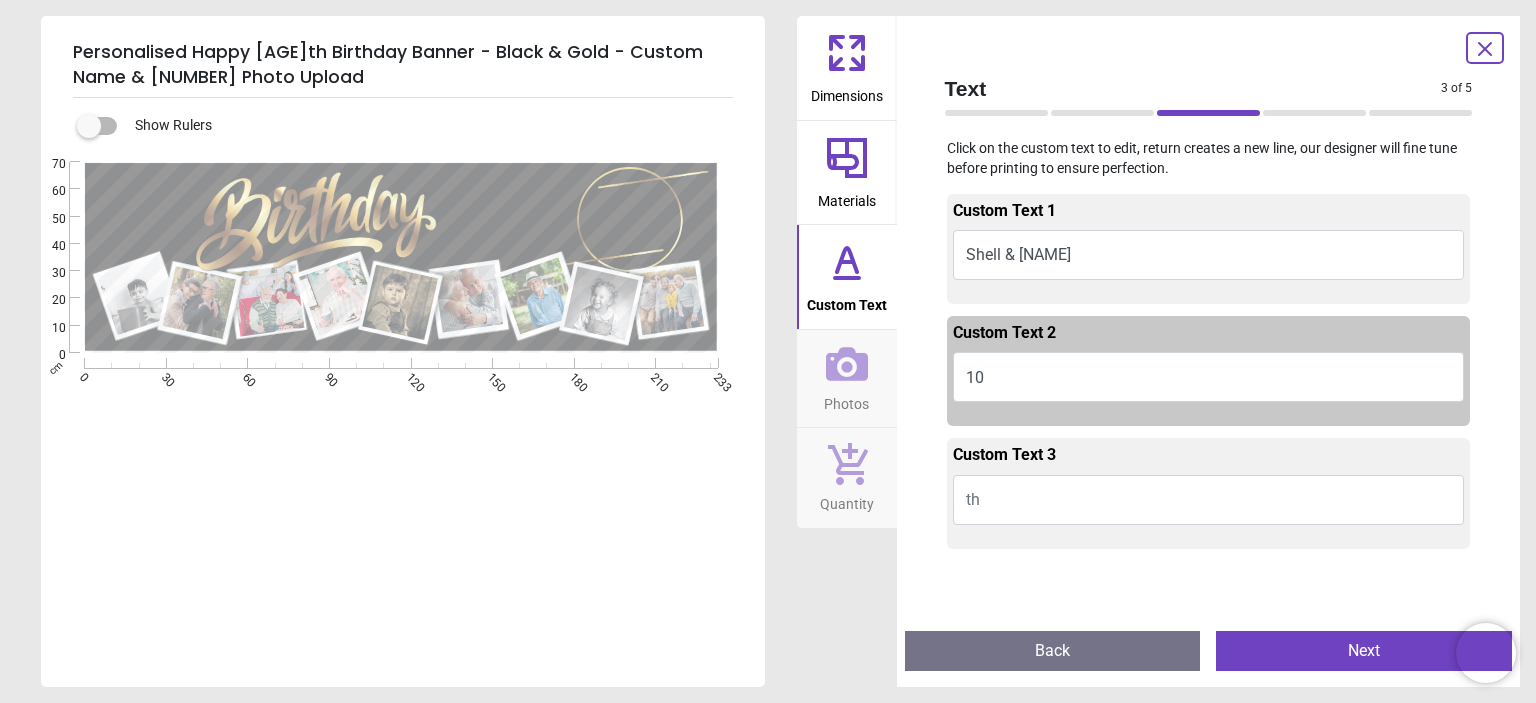 type on "*" 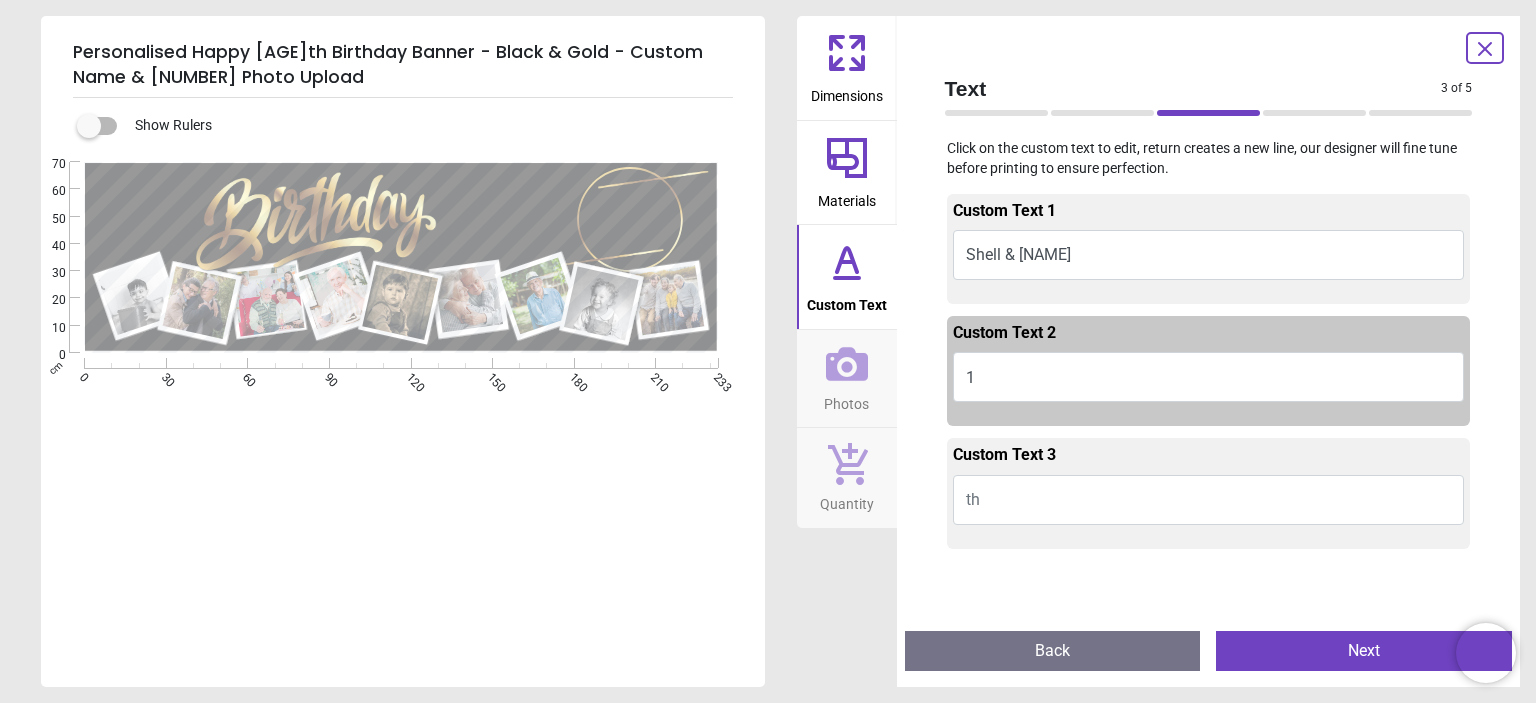 scroll, scrollTop: 0, scrollLeft: 0, axis: both 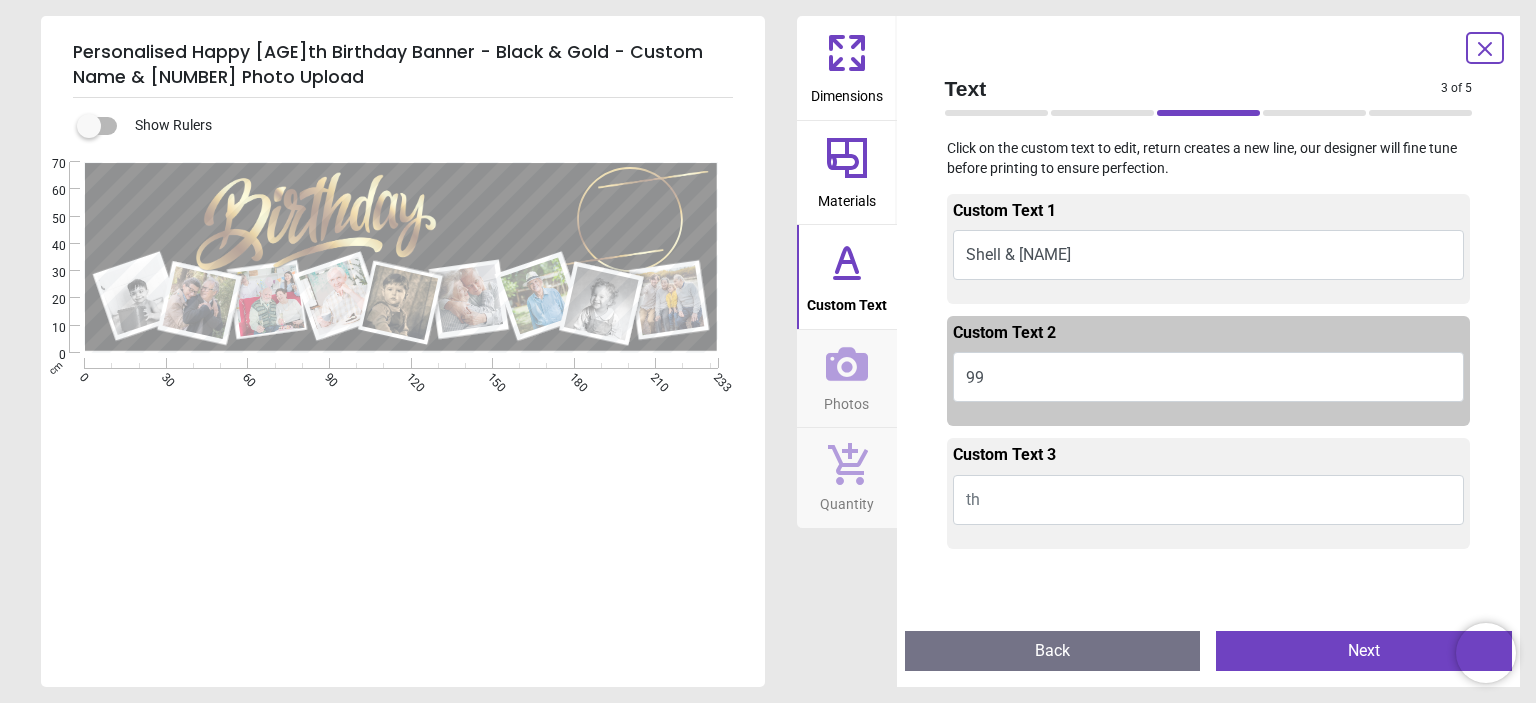 type on "*" 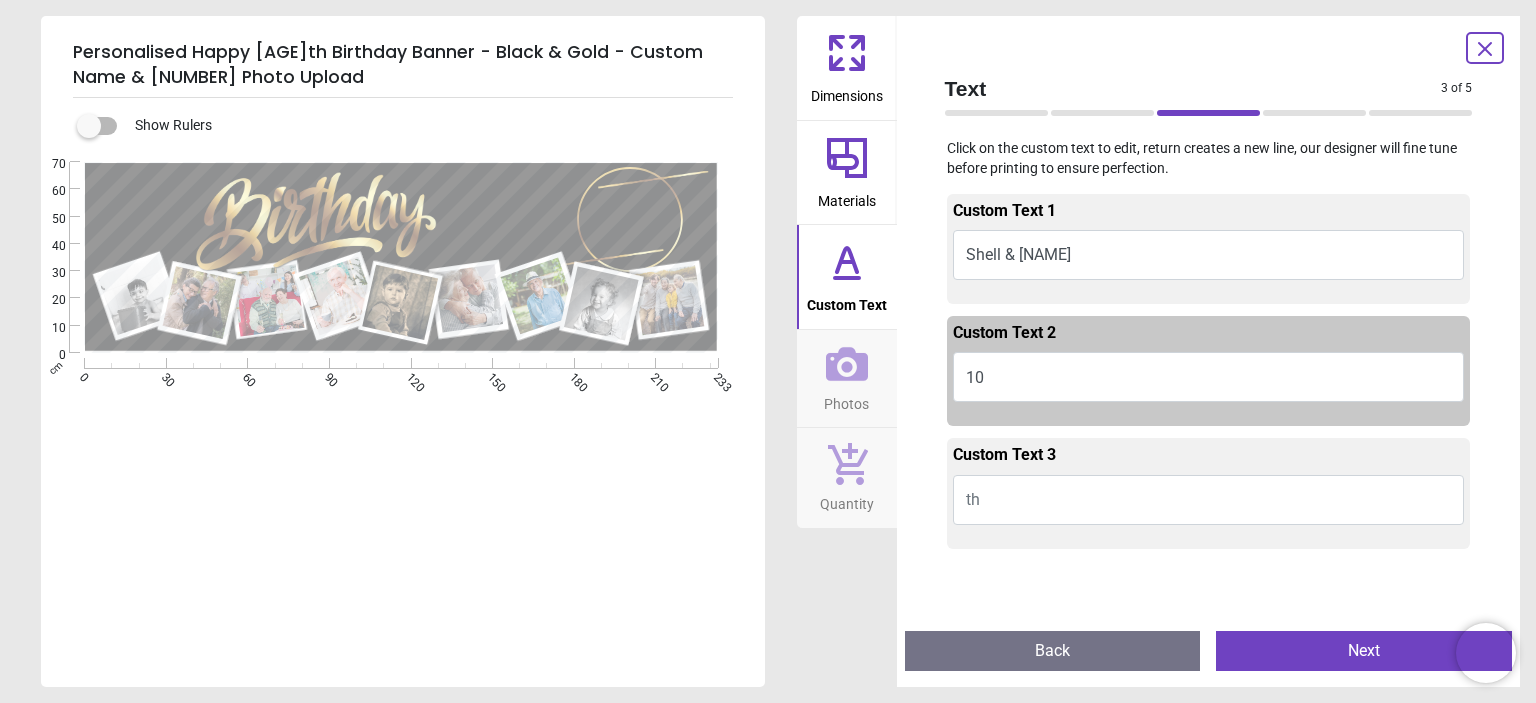 scroll, scrollTop: 15, scrollLeft: 0, axis: vertical 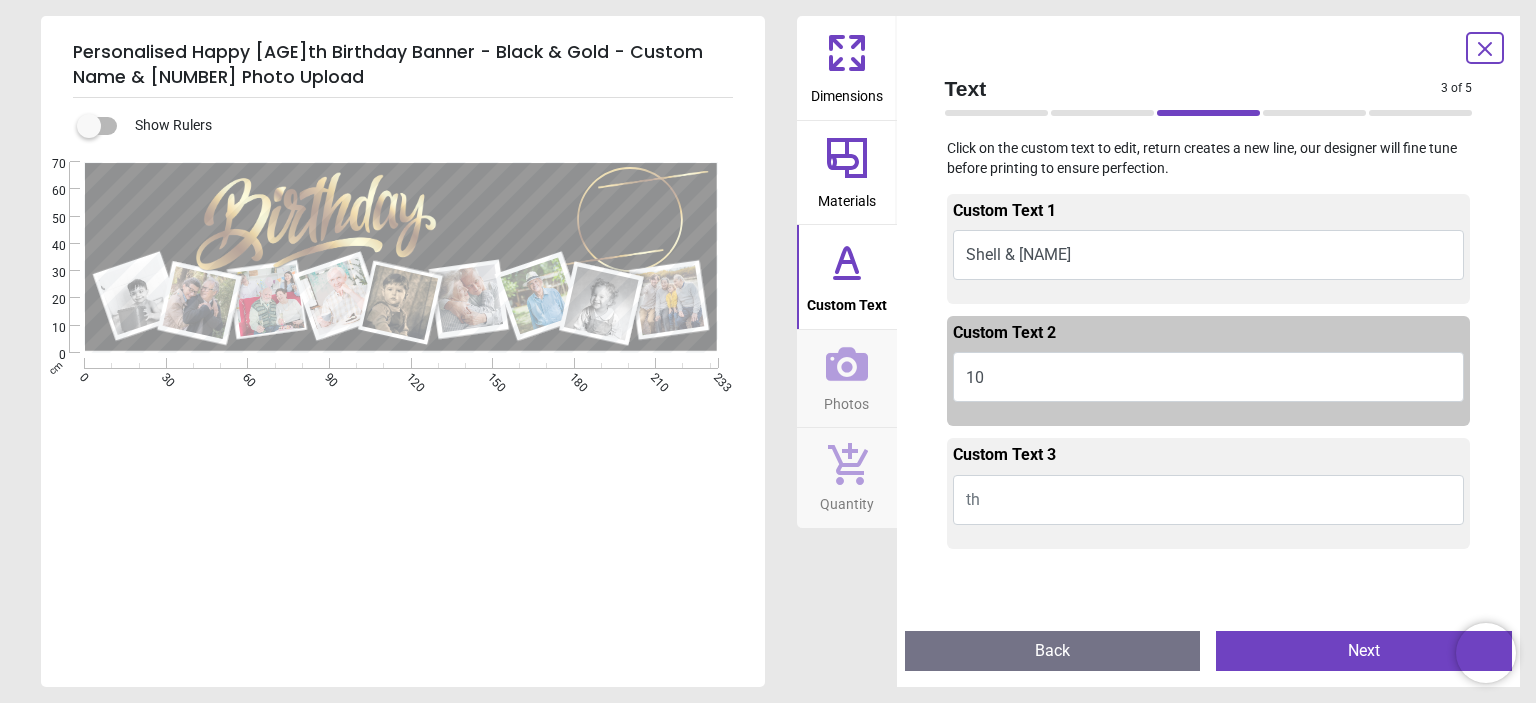 type on "*" 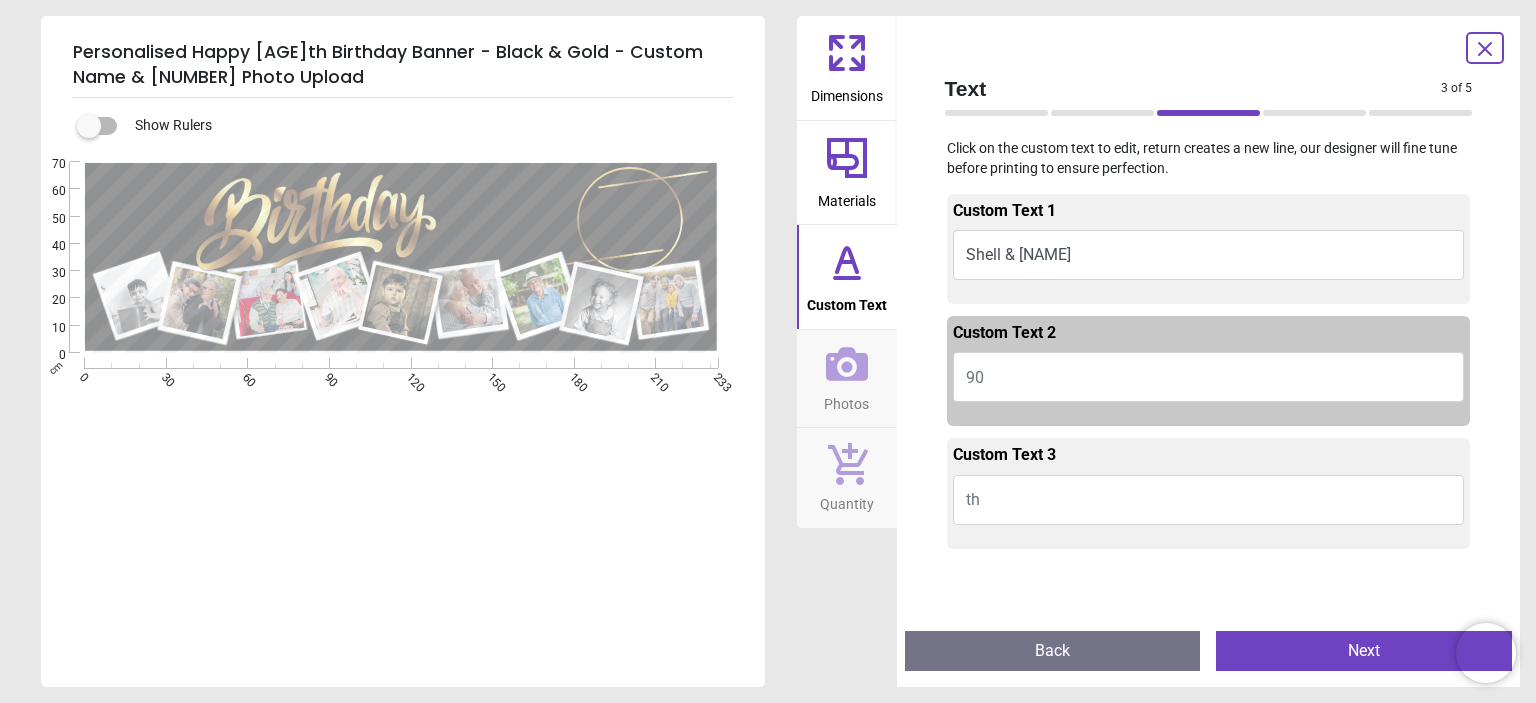 scroll, scrollTop: 0, scrollLeft: 0, axis: both 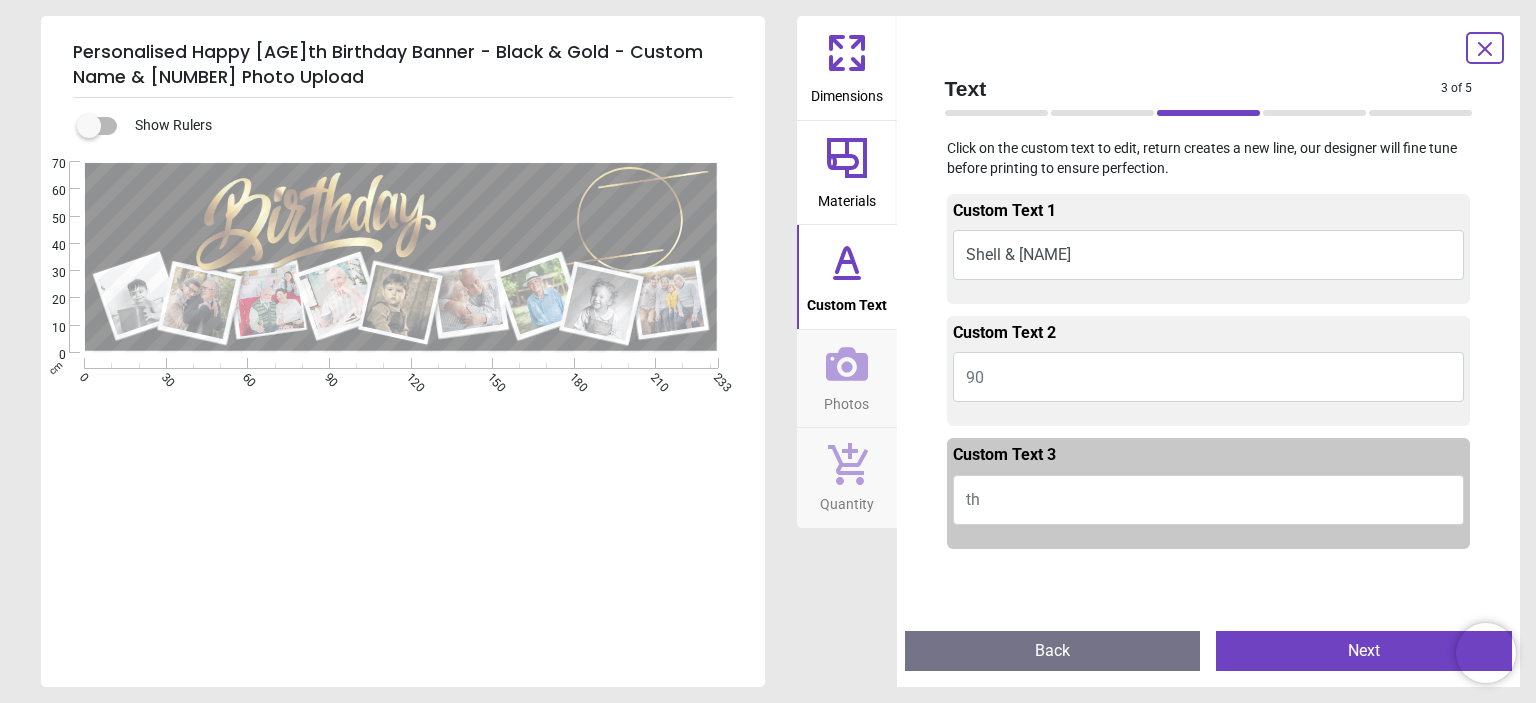 click on "90" at bounding box center [975, 377] 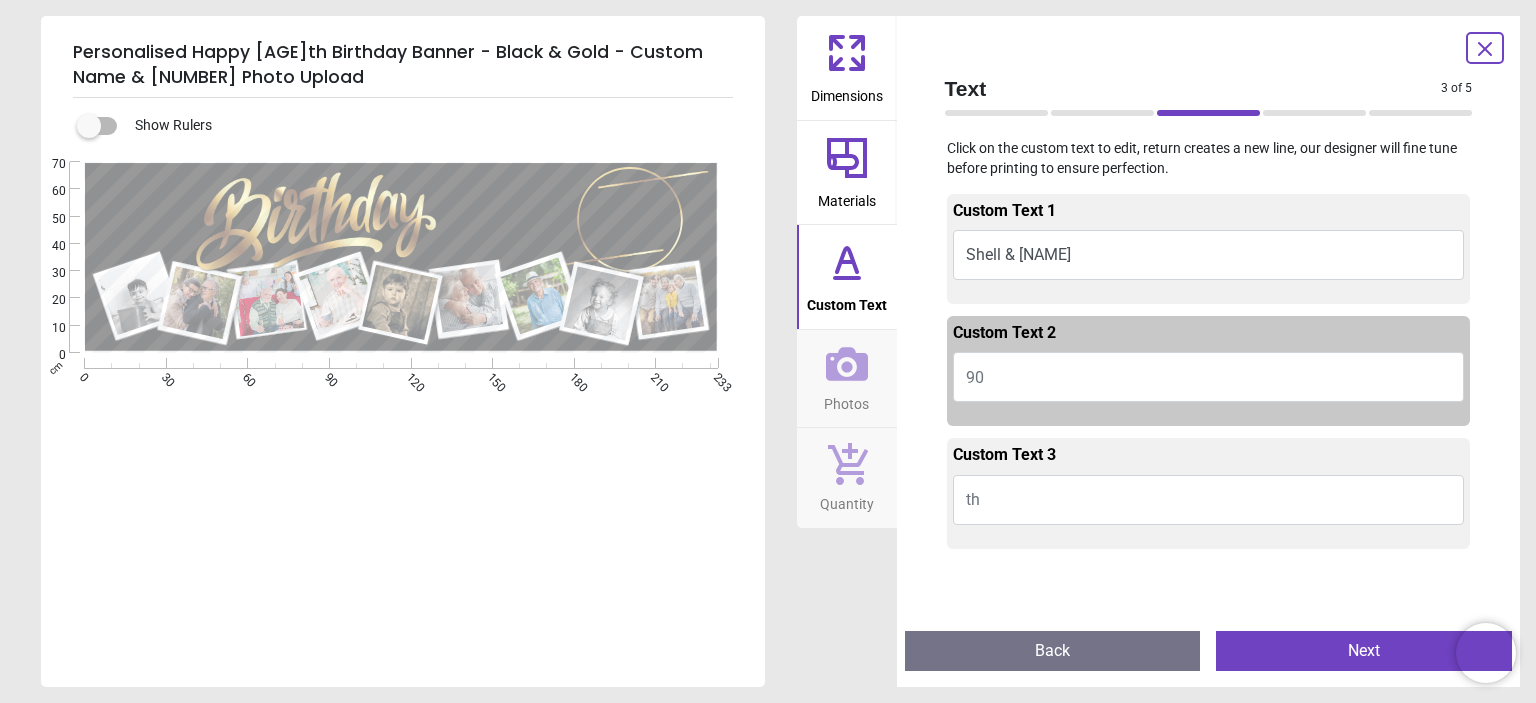 click on "90" at bounding box center (975, 377) 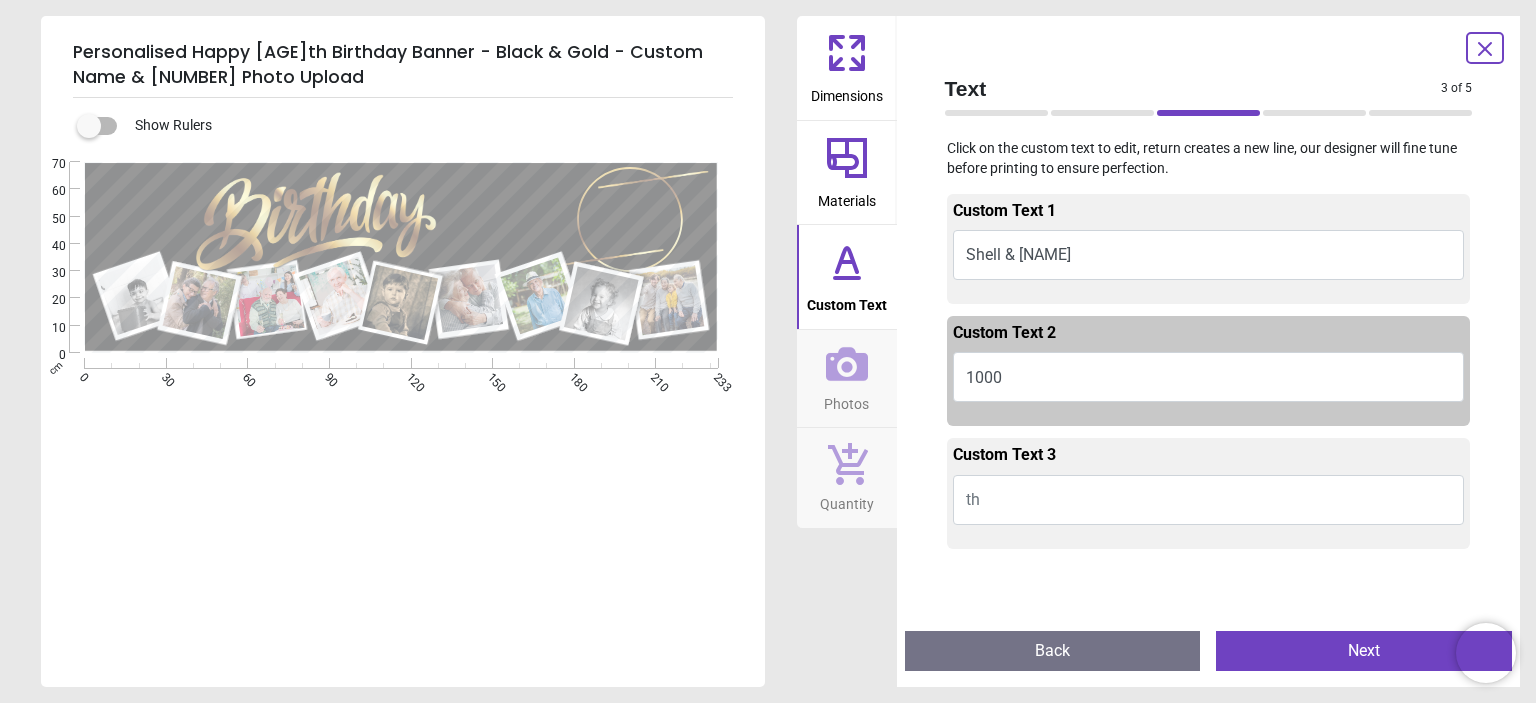 scroll, scrollTop: 44, scrollLeft: 0, axis: vertical 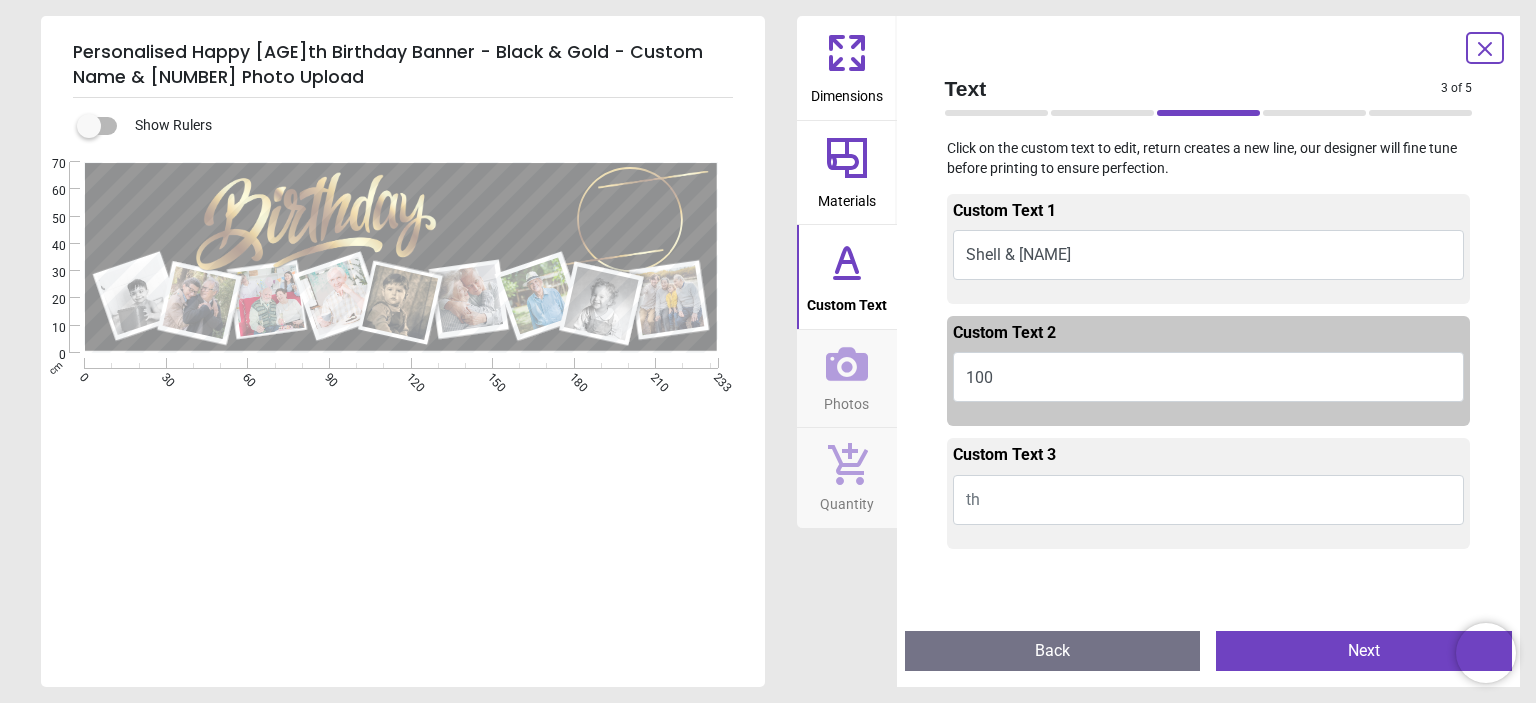 type on "***" 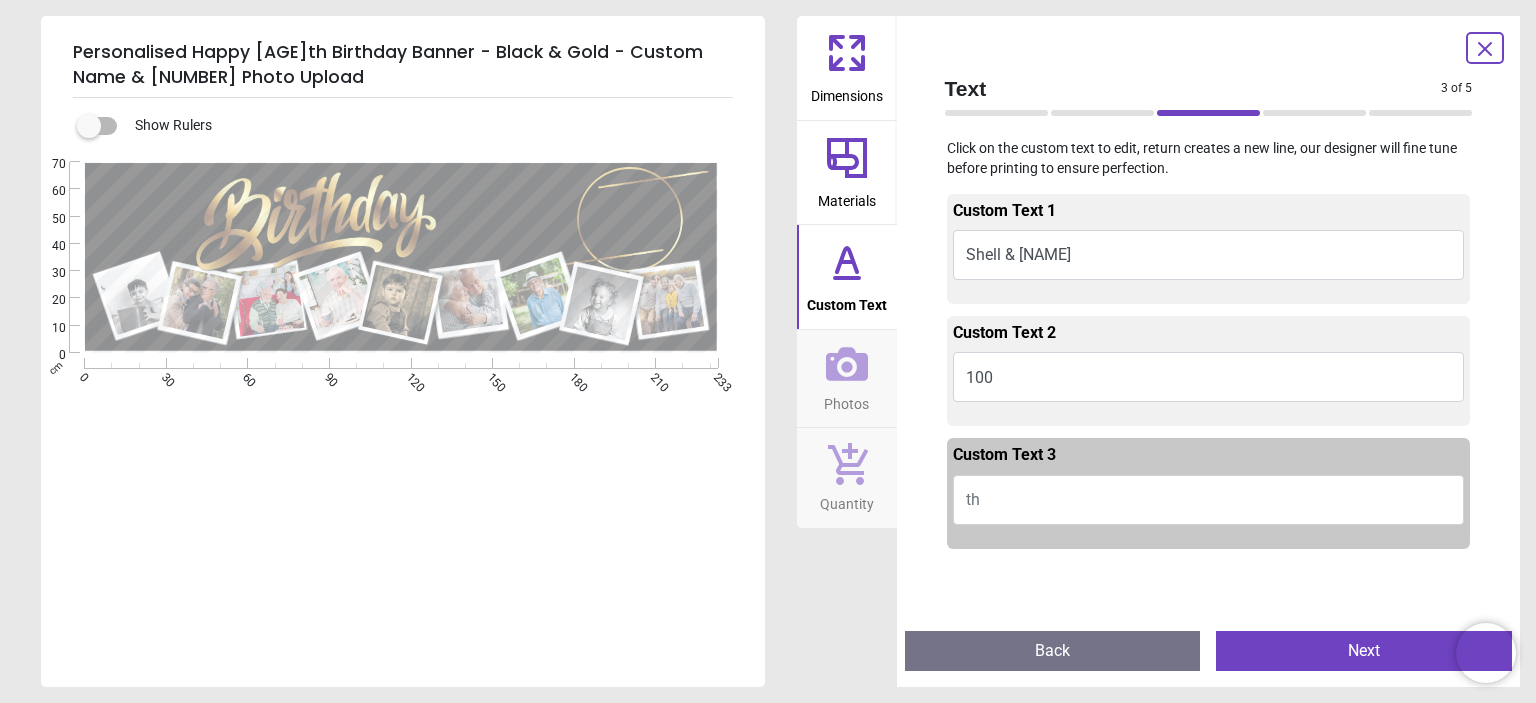 type on "*" 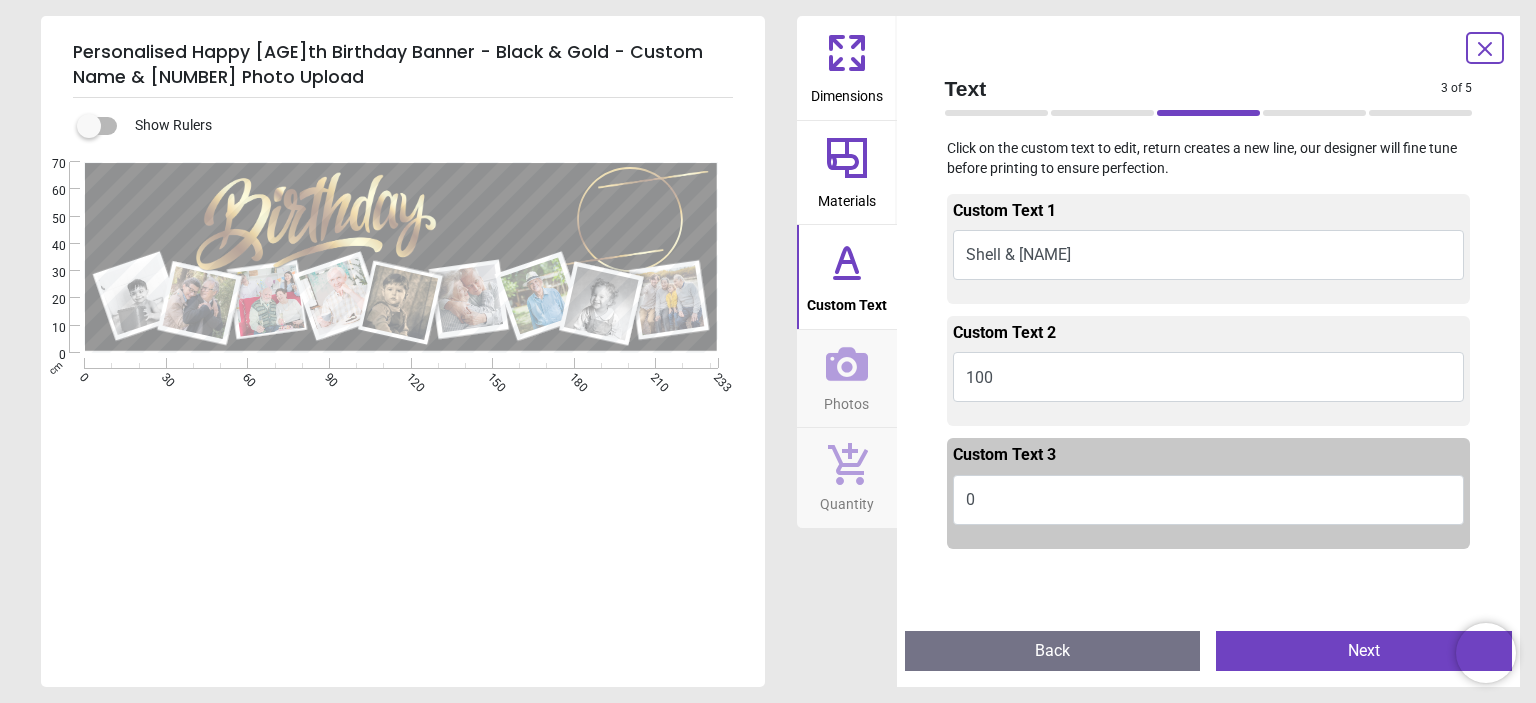 type on "*" 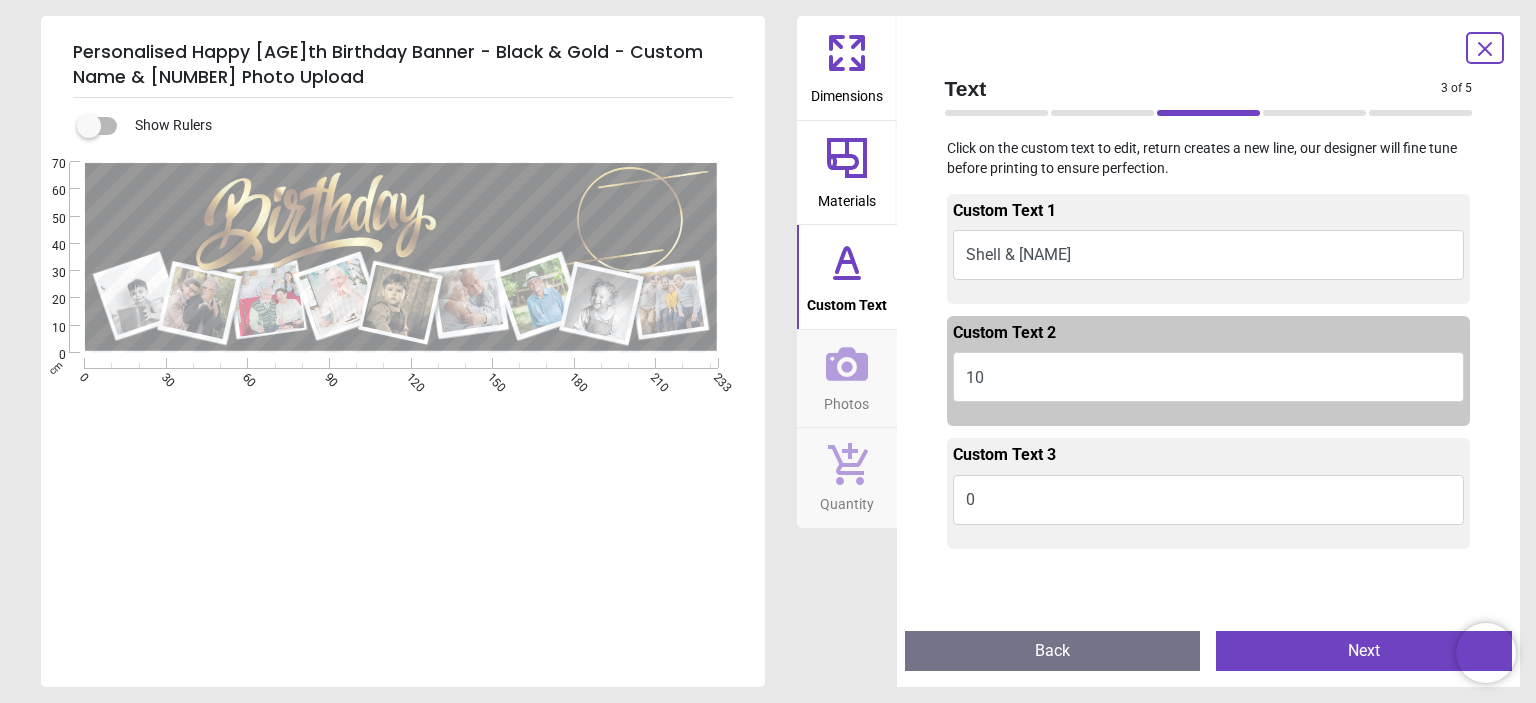 scroll, scrollTop: 15, scrollLeft: 0, axis: vertical 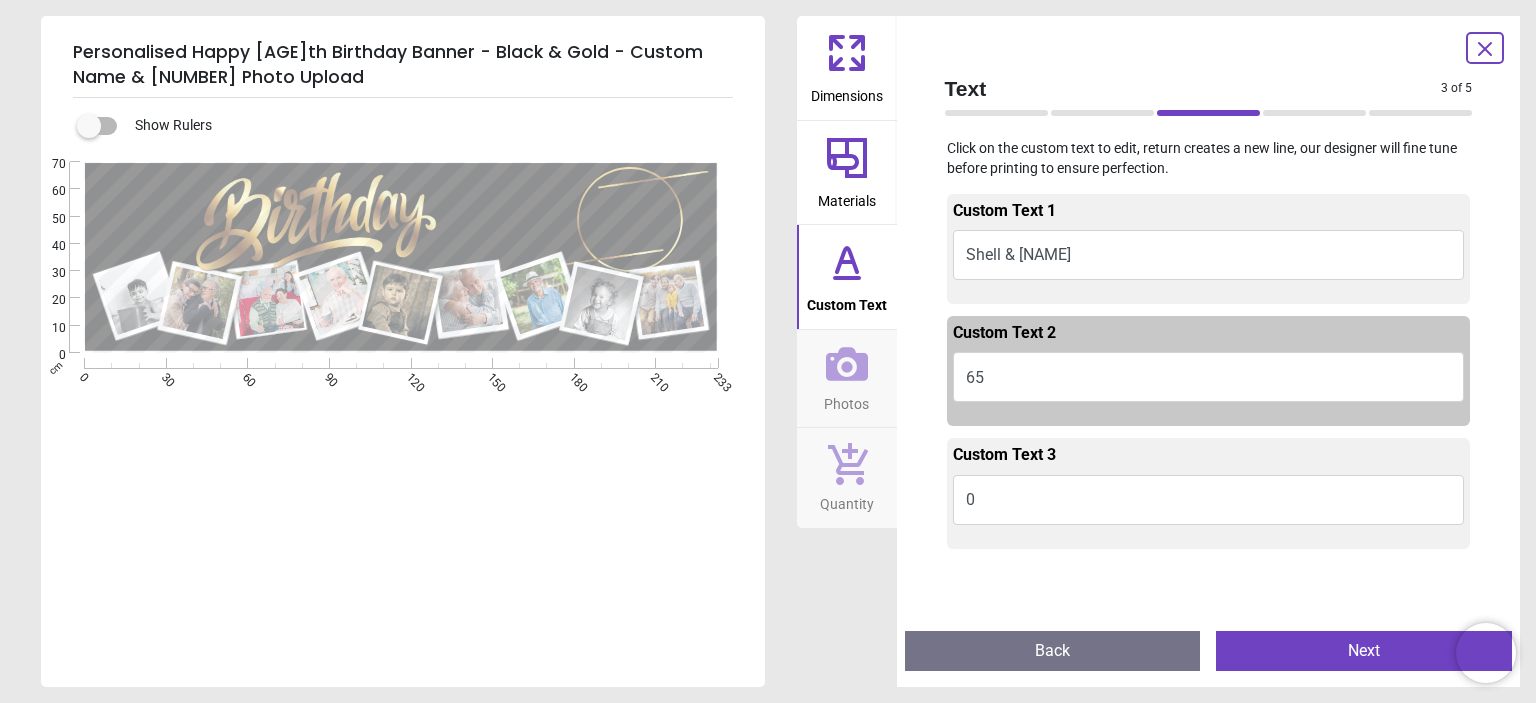 type on "**" 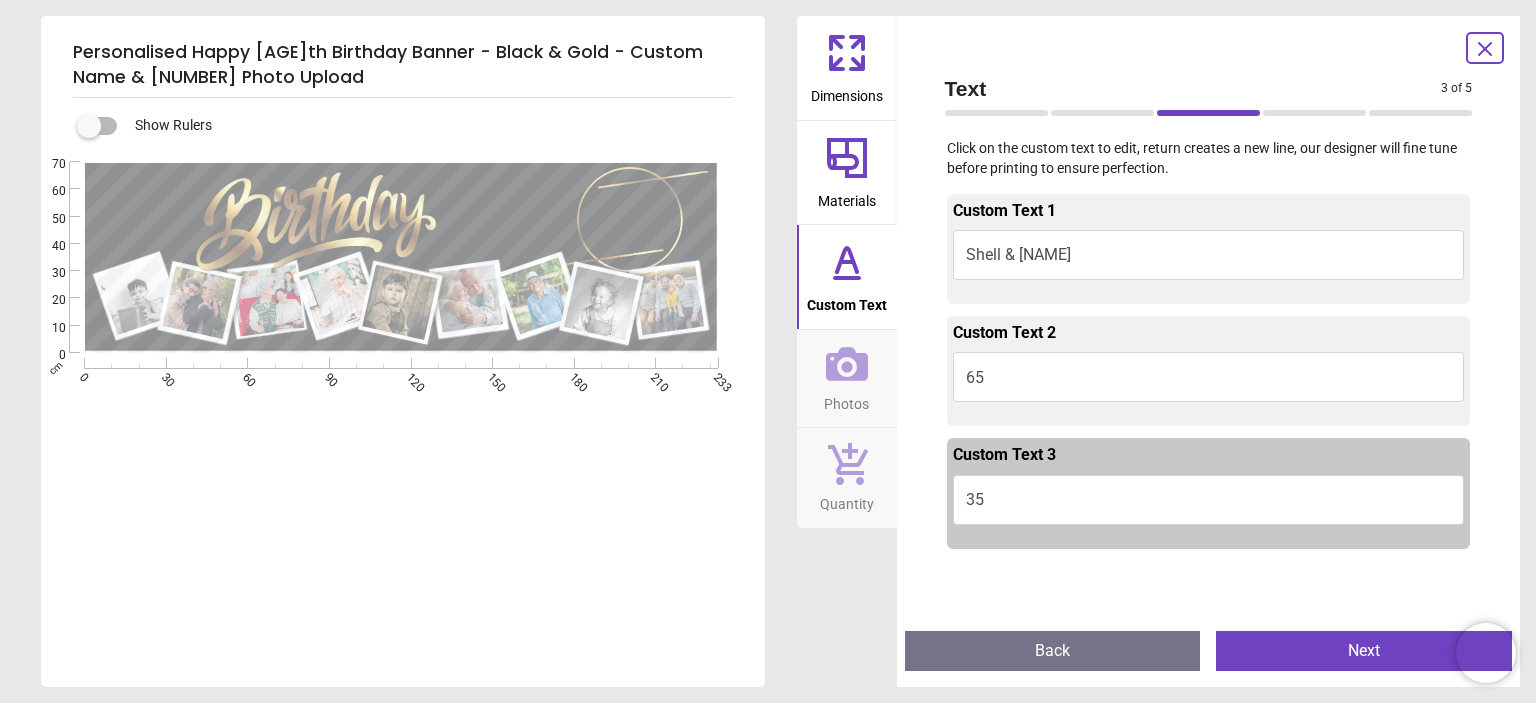 type on "**" 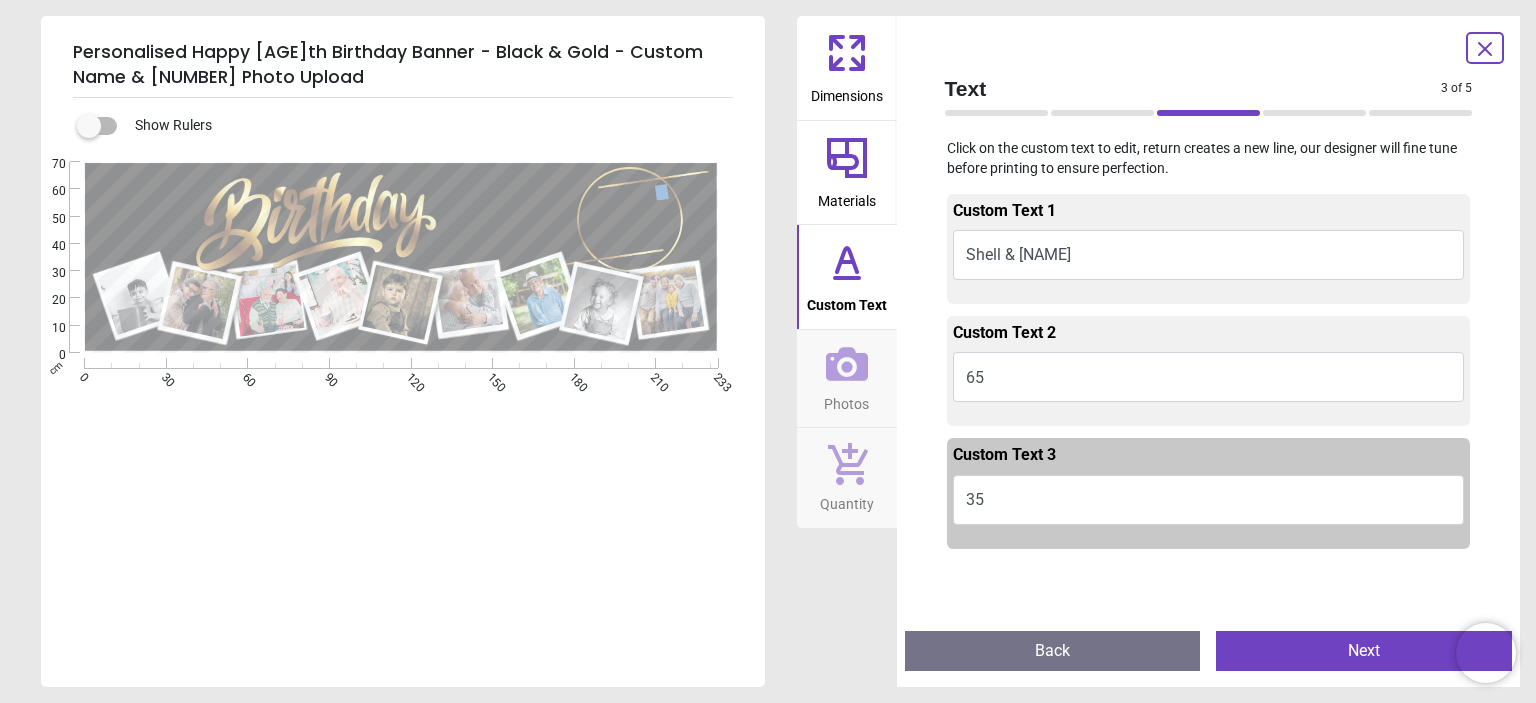 click on "**" at bounding box center (661, 199) 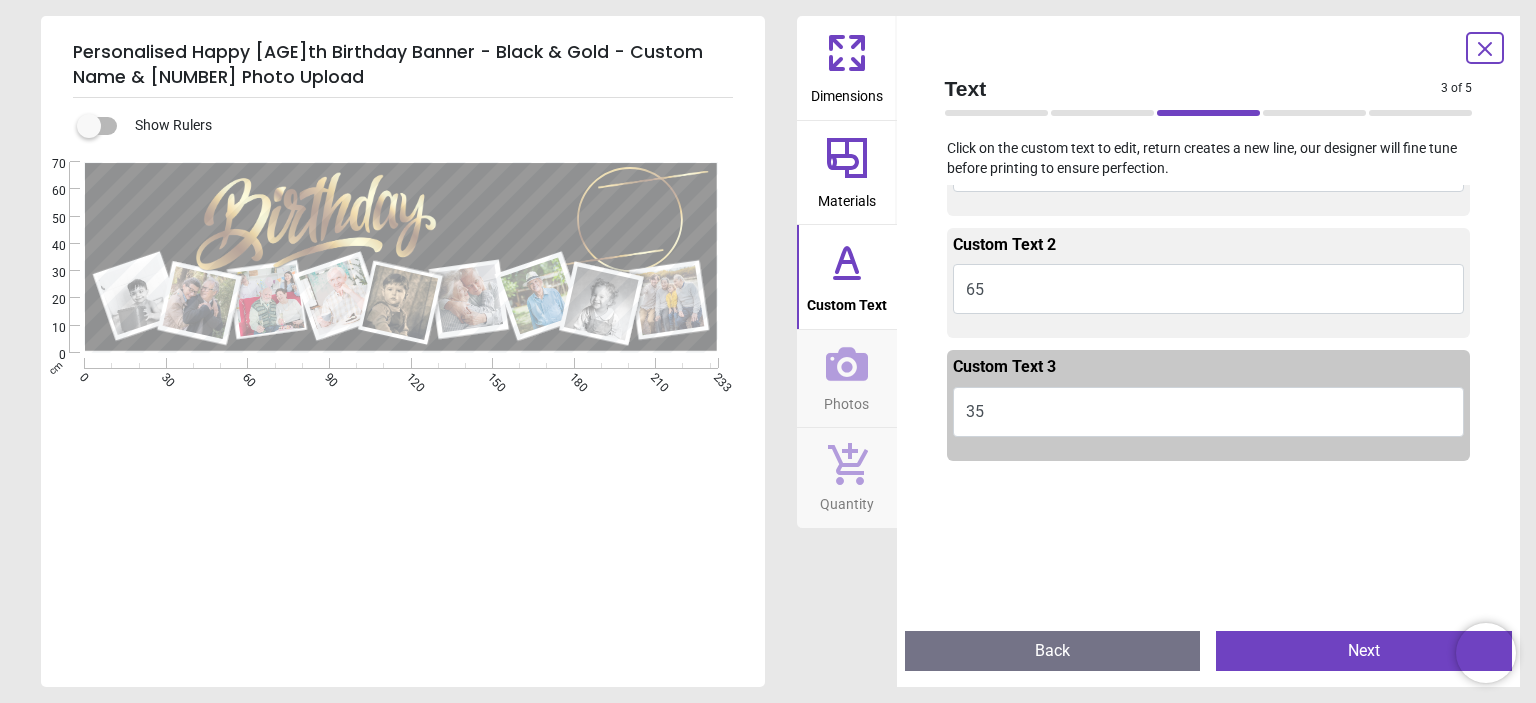scroll, scrollTop: 0, scrollLeft: 0, axis: both 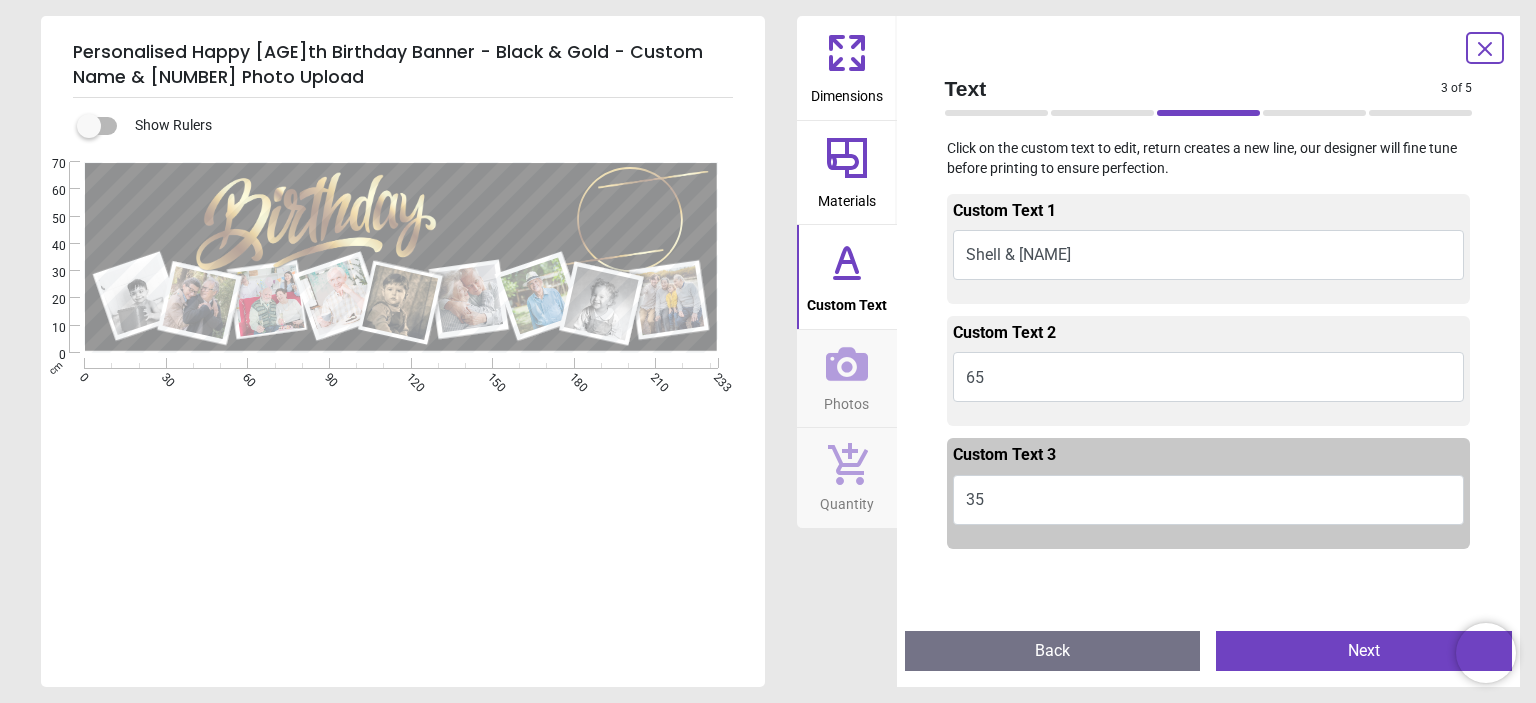 click 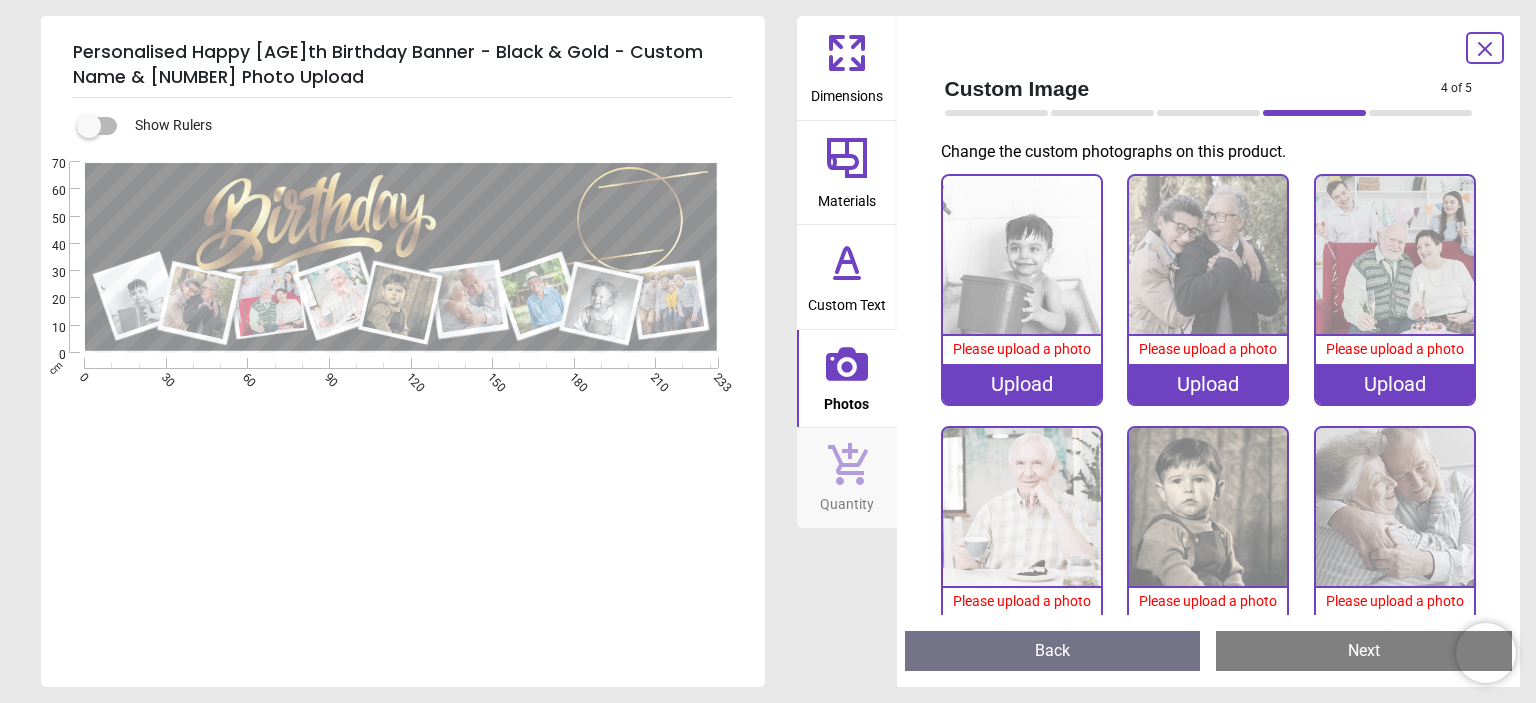 scroll, scrollTop: 0, scrollLeft: 0, axis: both 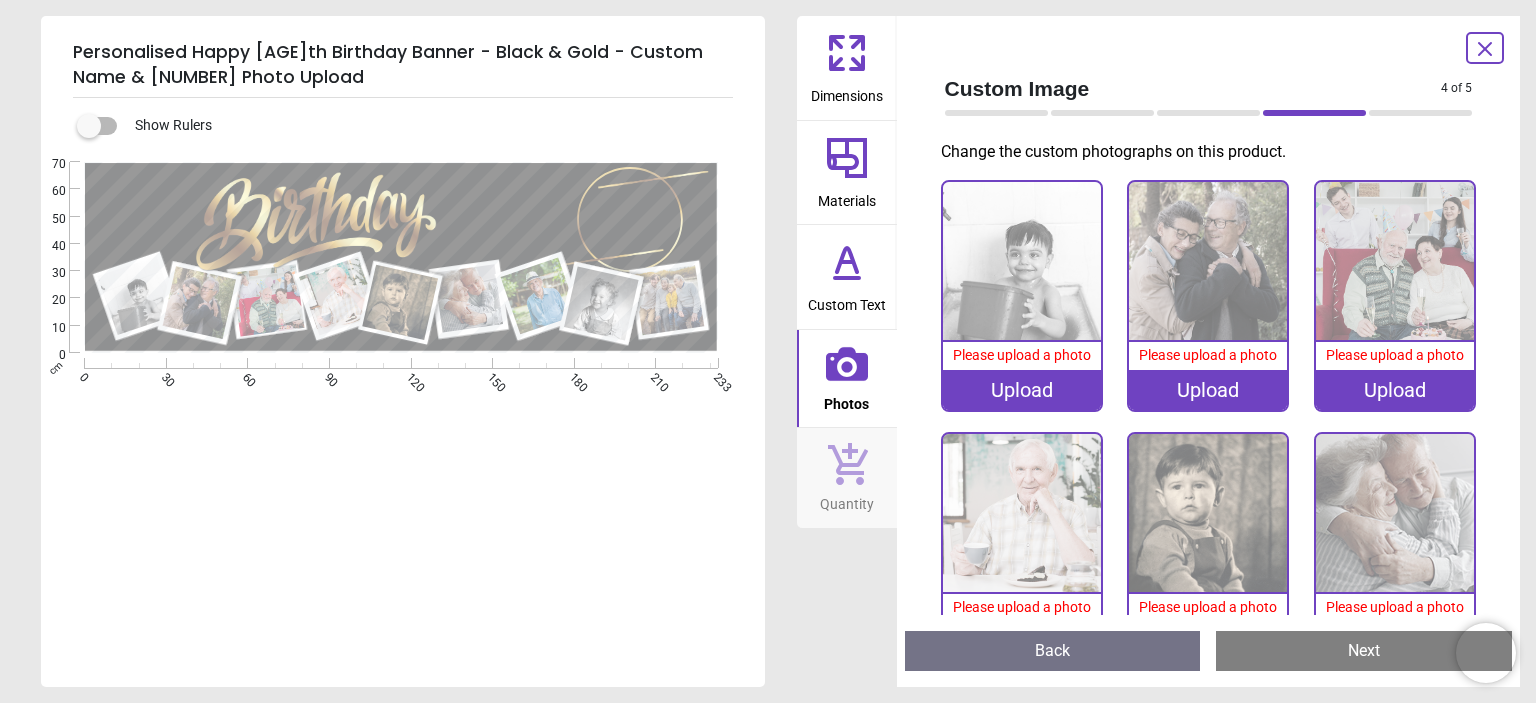 click 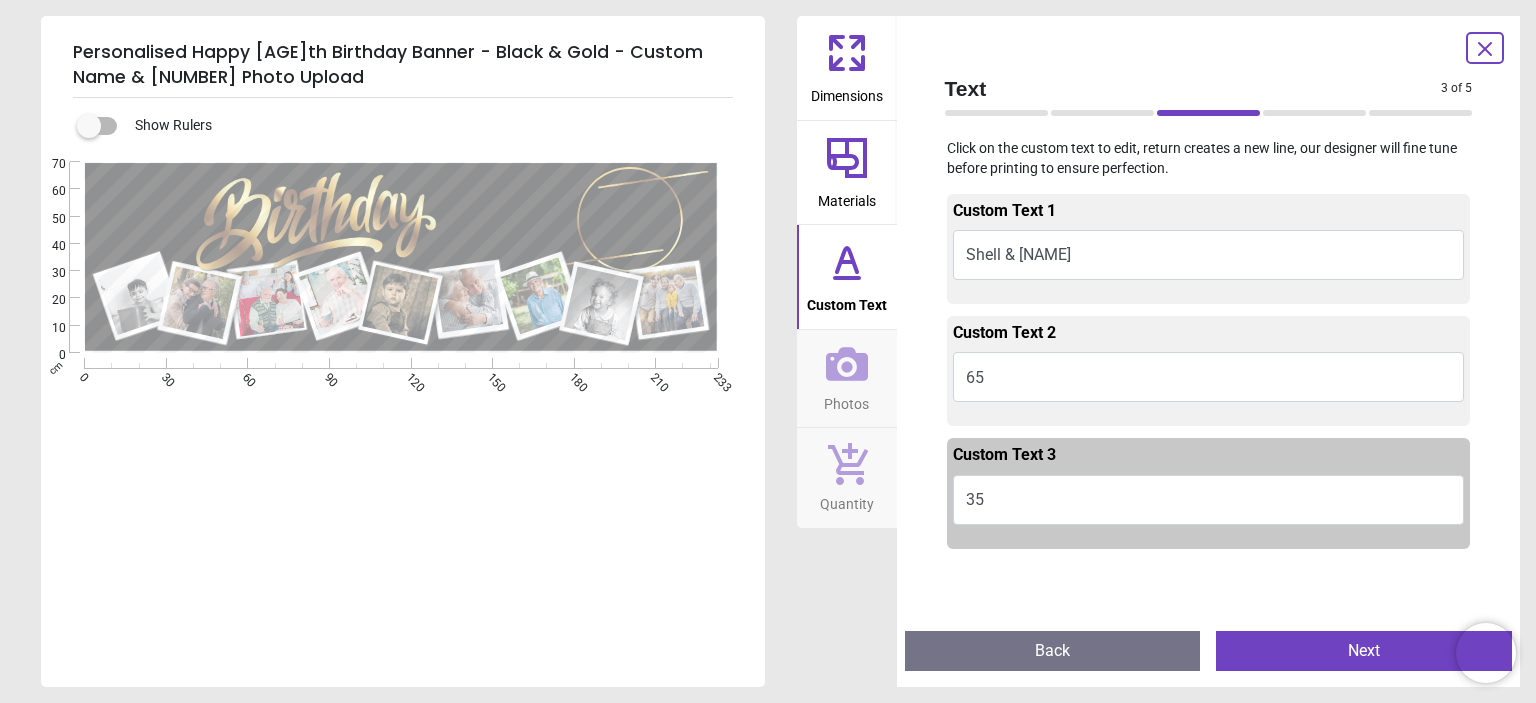 click 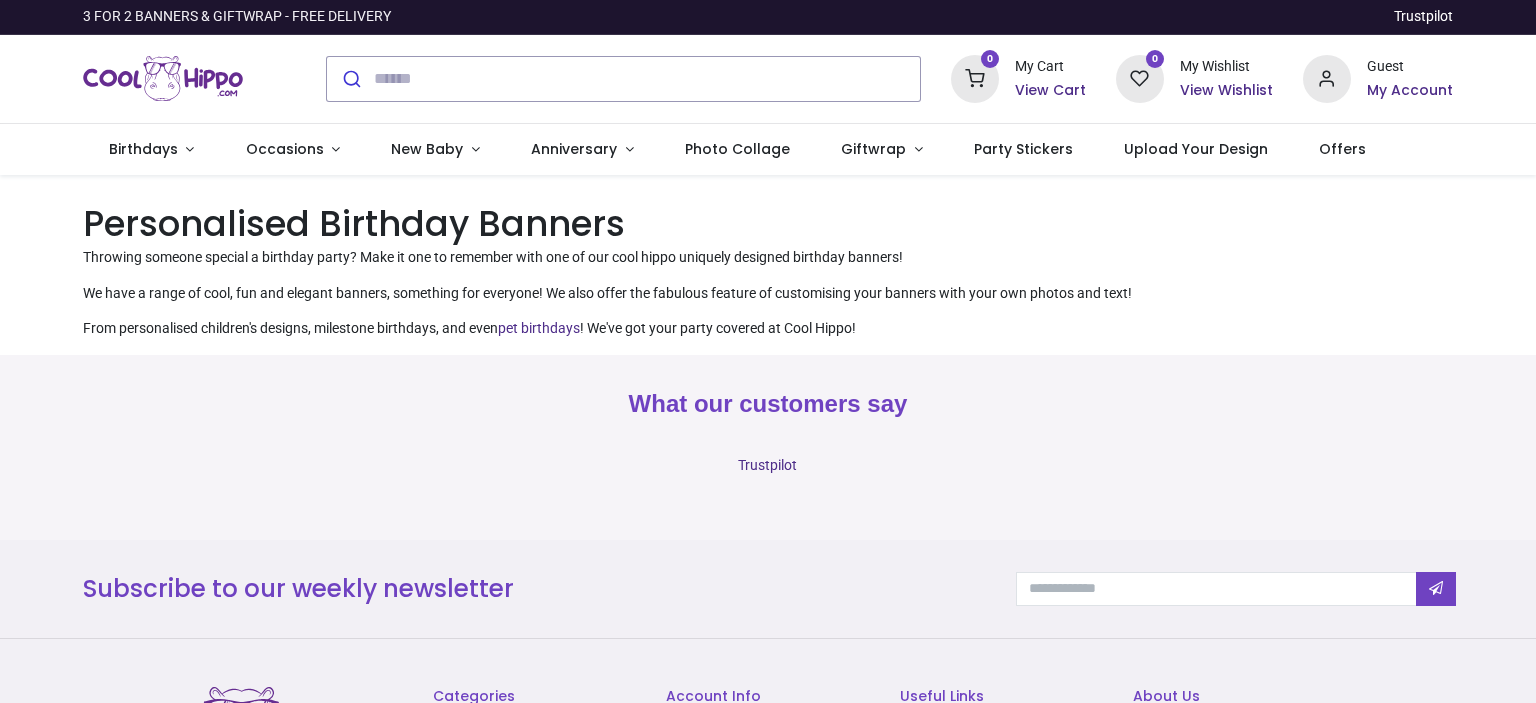 scroll, scrollTop: 0, scrollLeft: 0, axis: both 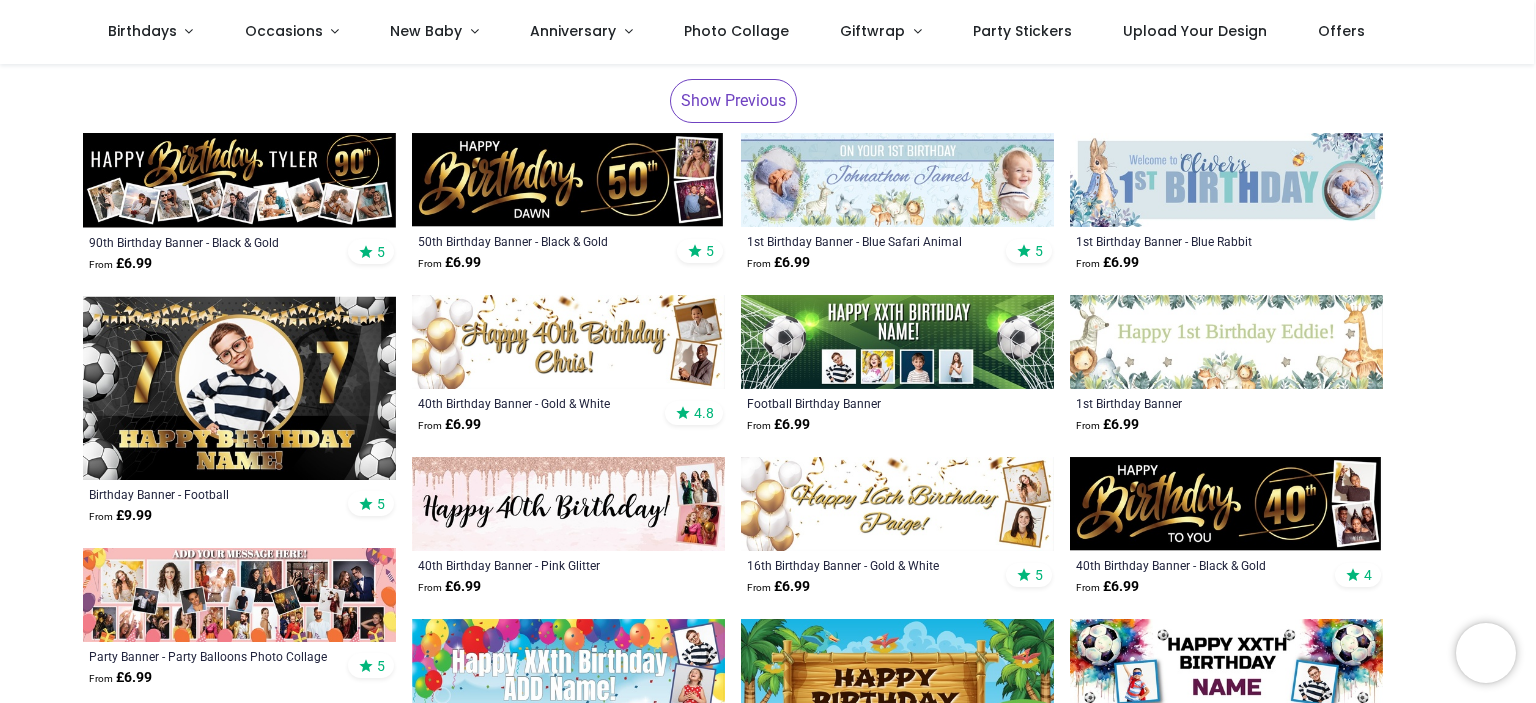 click at bounding box center (897, 504) 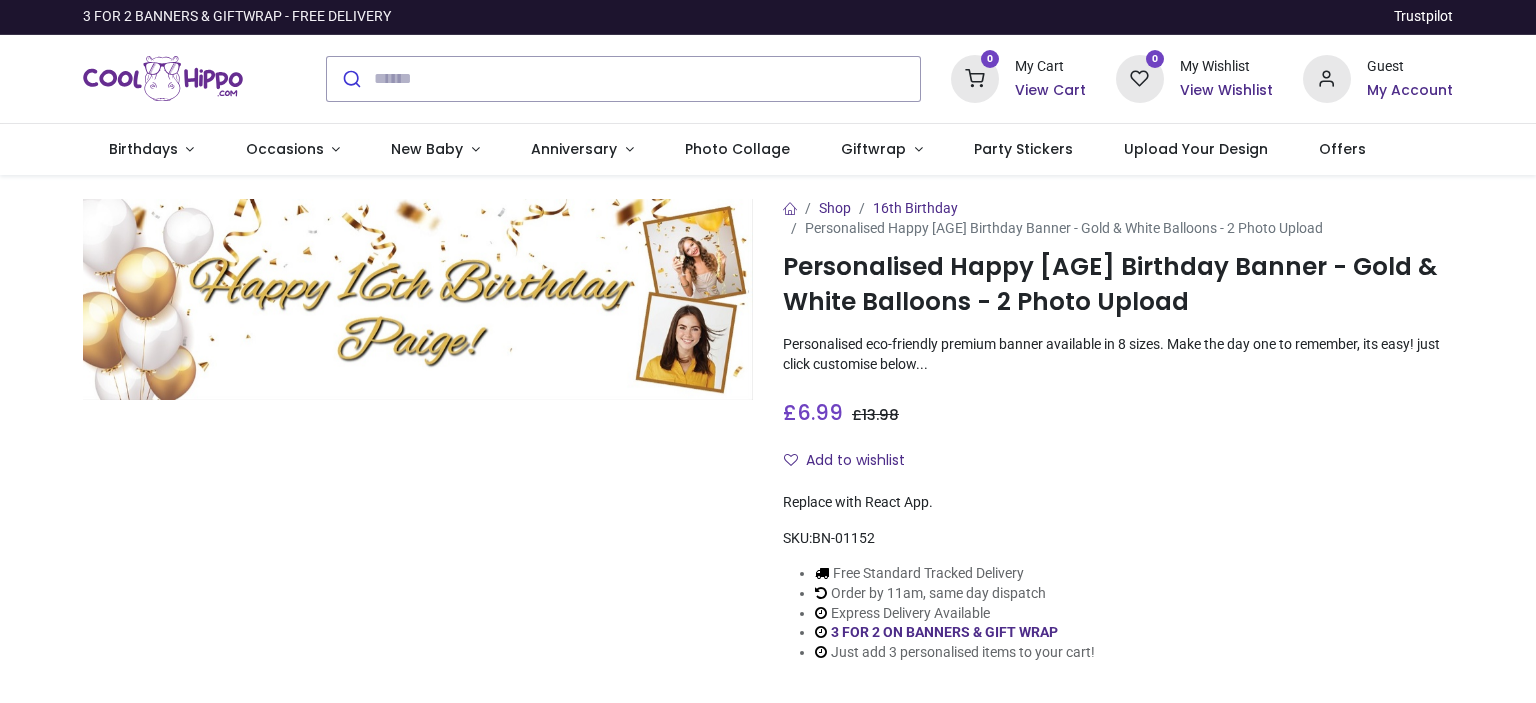 scroll, scrollTop: 0, scrollLeft: 0, axis: both 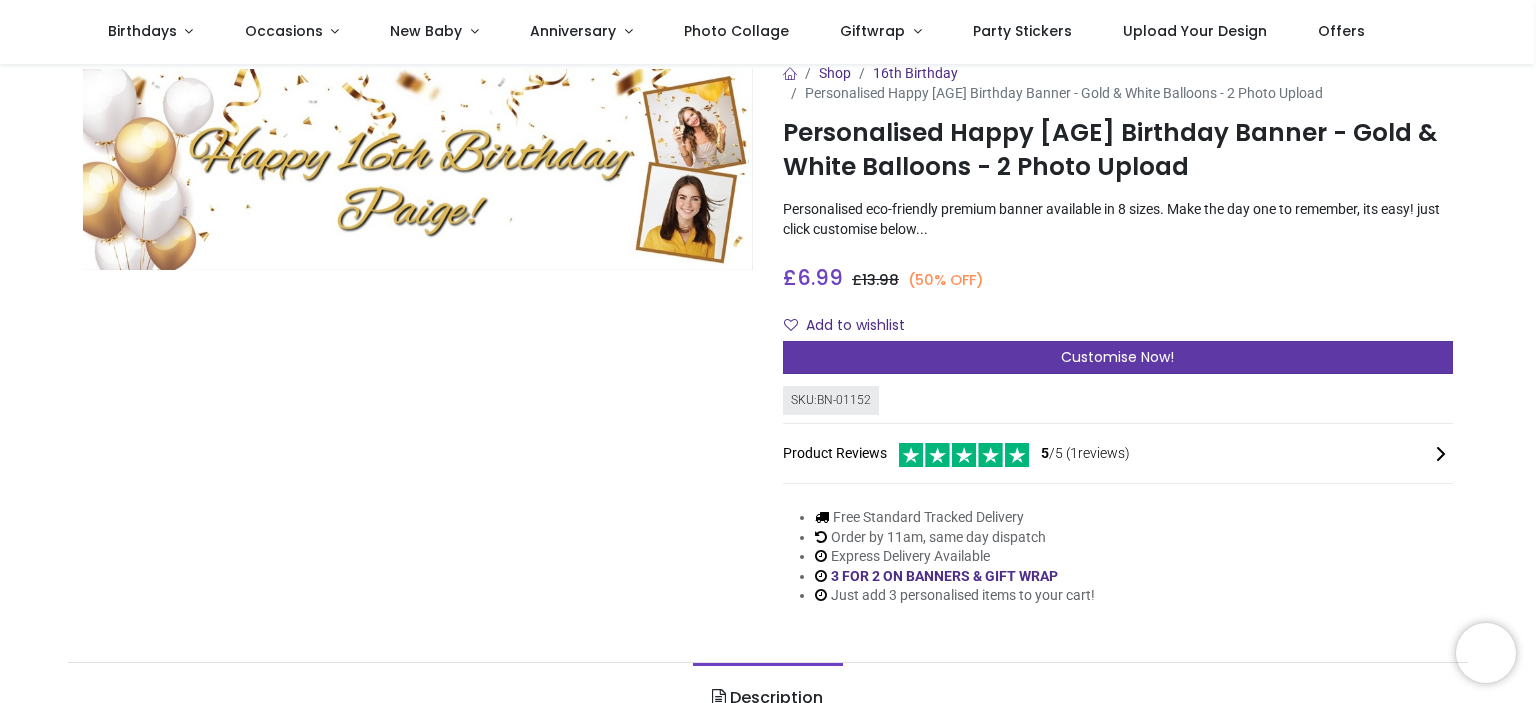 click on "Customise Now!" at bounding box center [1117, 357] 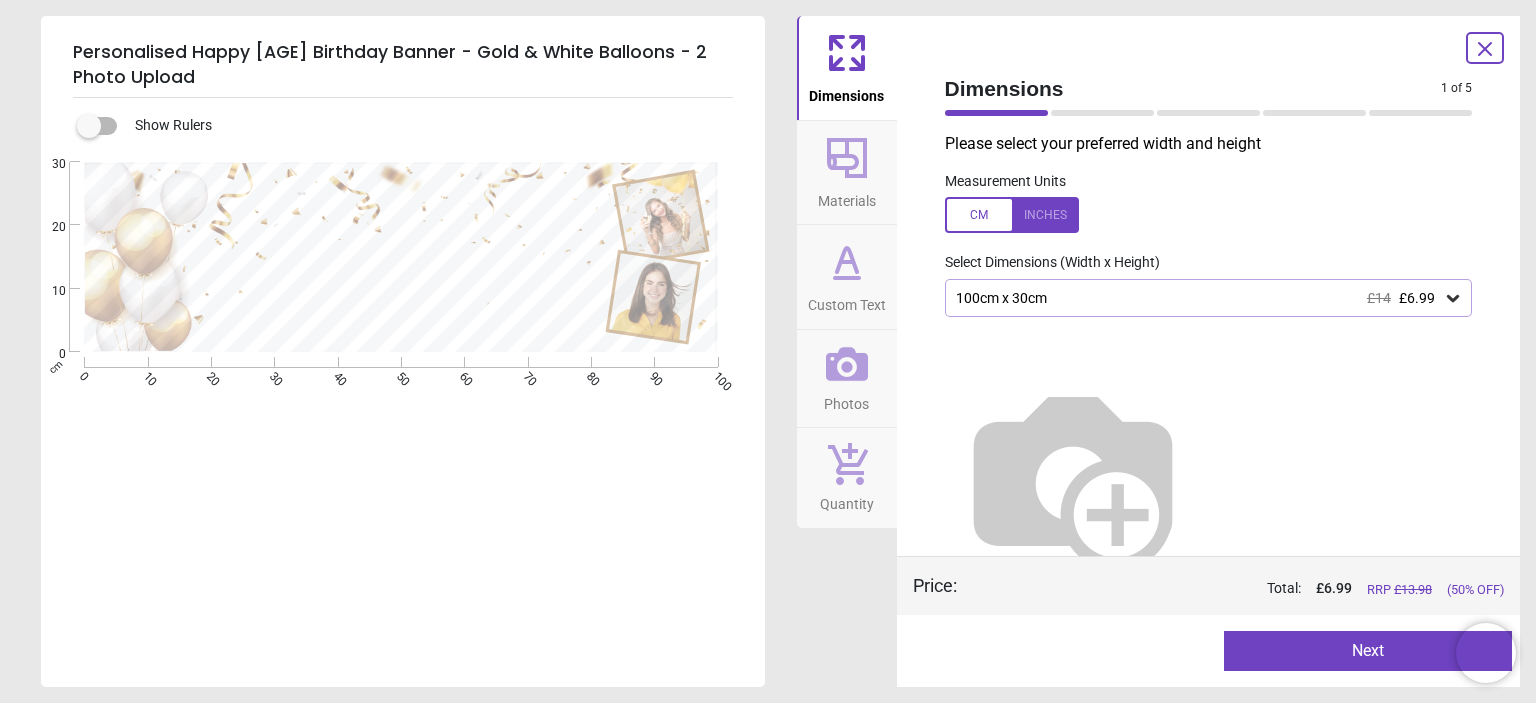 click on "100cm  x  30cm       £14 £6.99" at bounding box center (1209, 298) 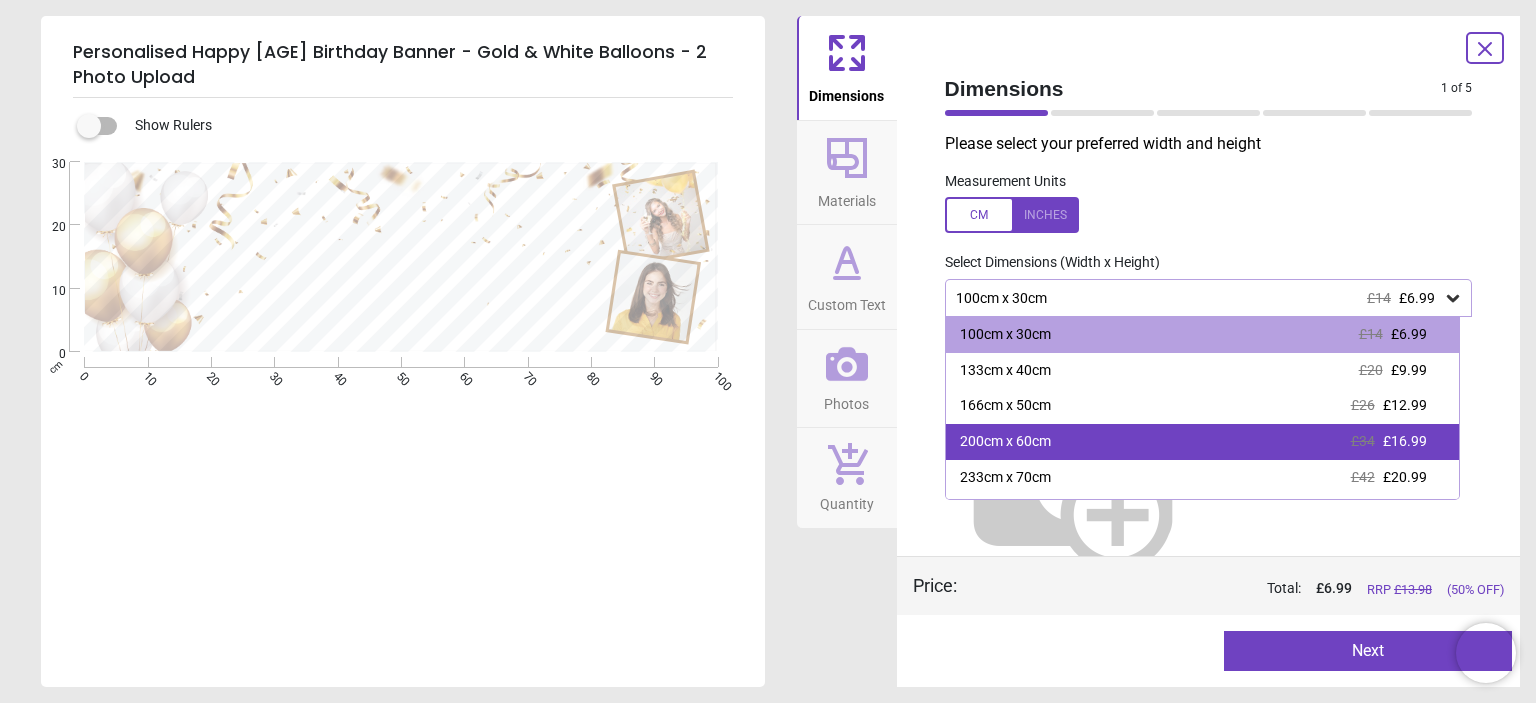 click on "200cm  x  60cm       £34 £16.99" at bounding box center (1202, 442) 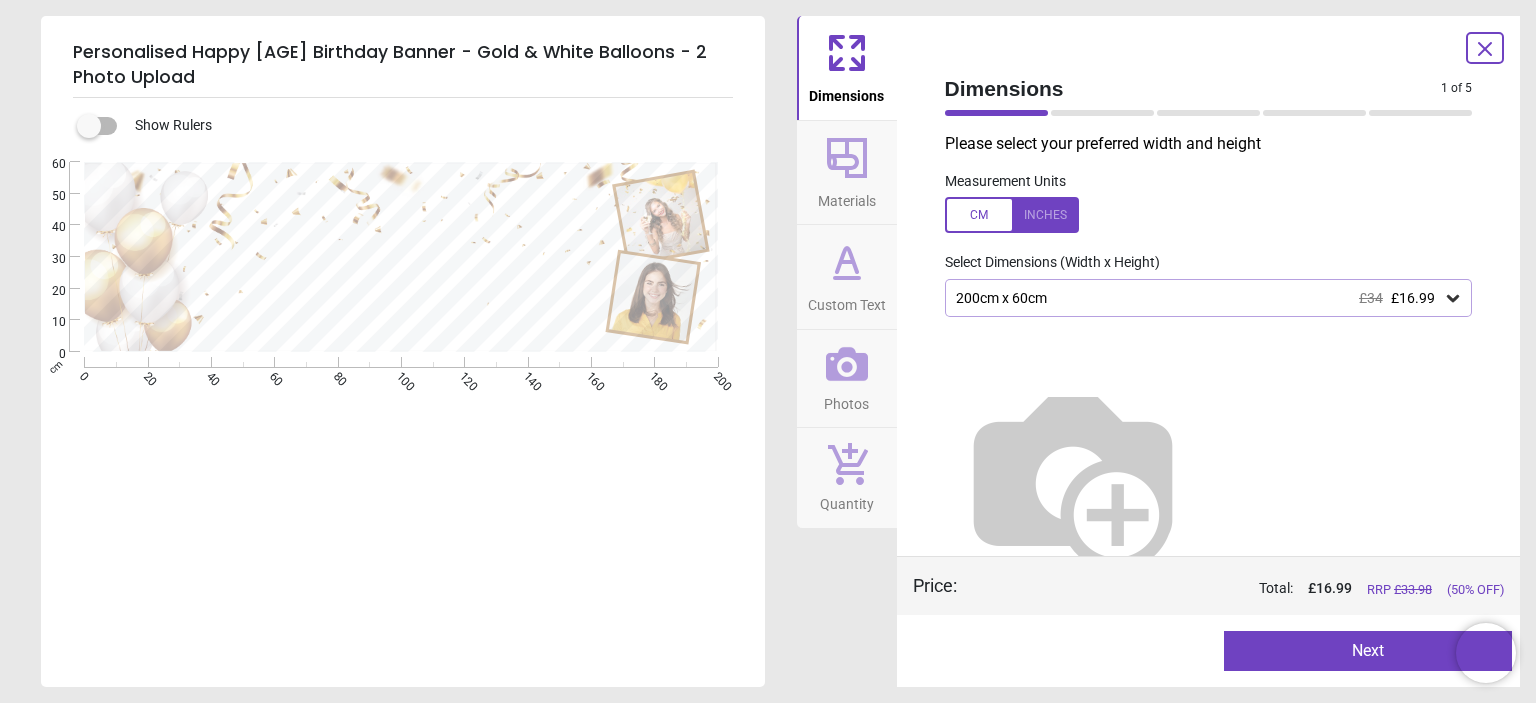 click on "Next" at bounding box center [1368, 651] 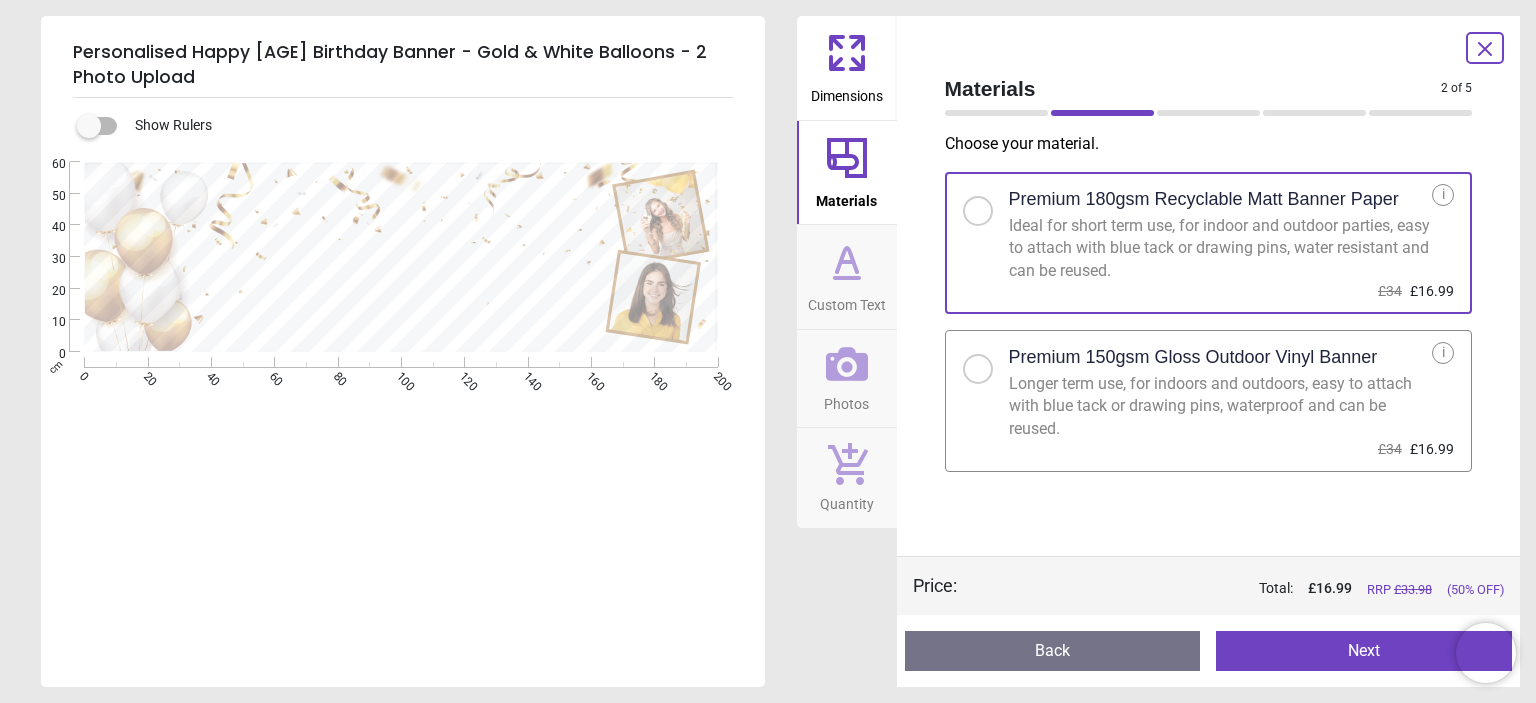 click on "Next" at bounding box center (1364, 651) 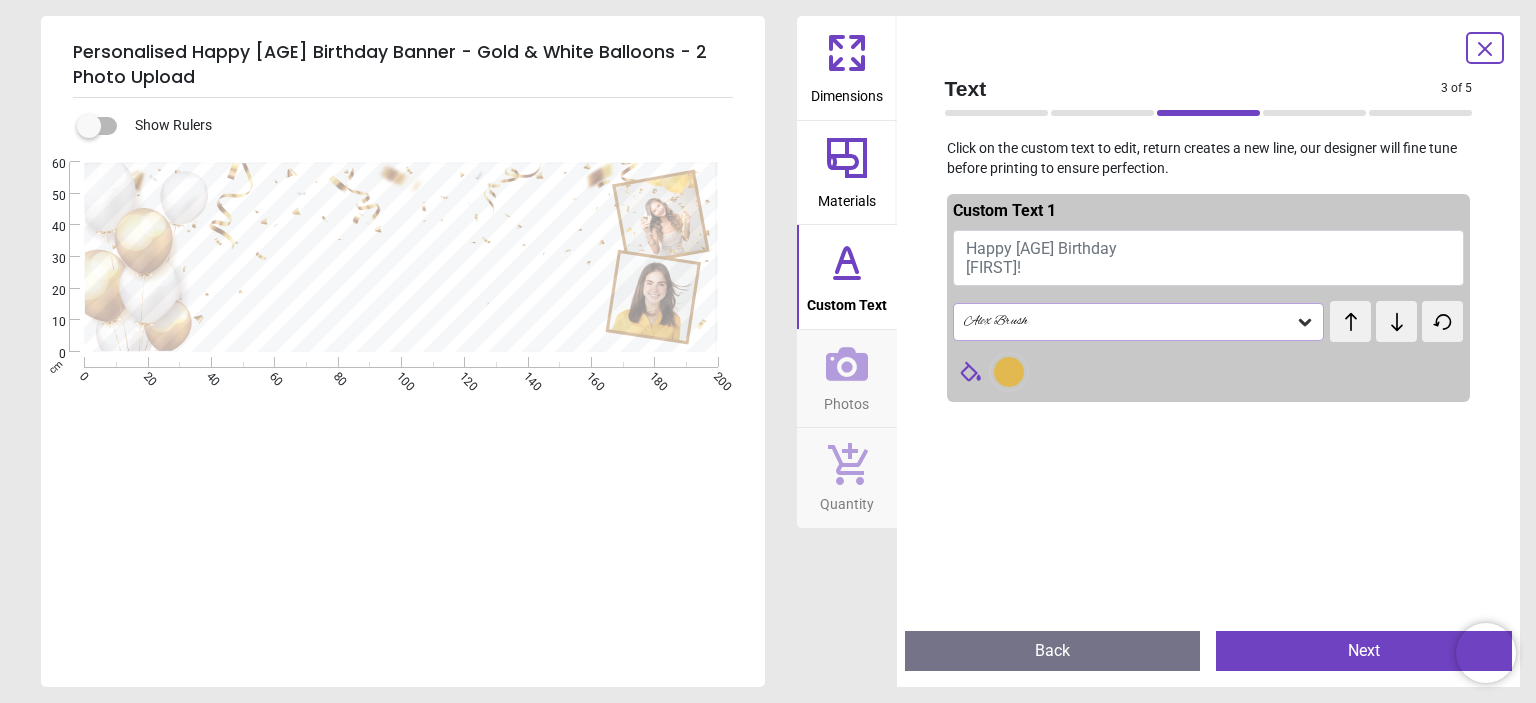 click on "Happy 16th Birthday
Paige!" at bounding box center (1041, 258) 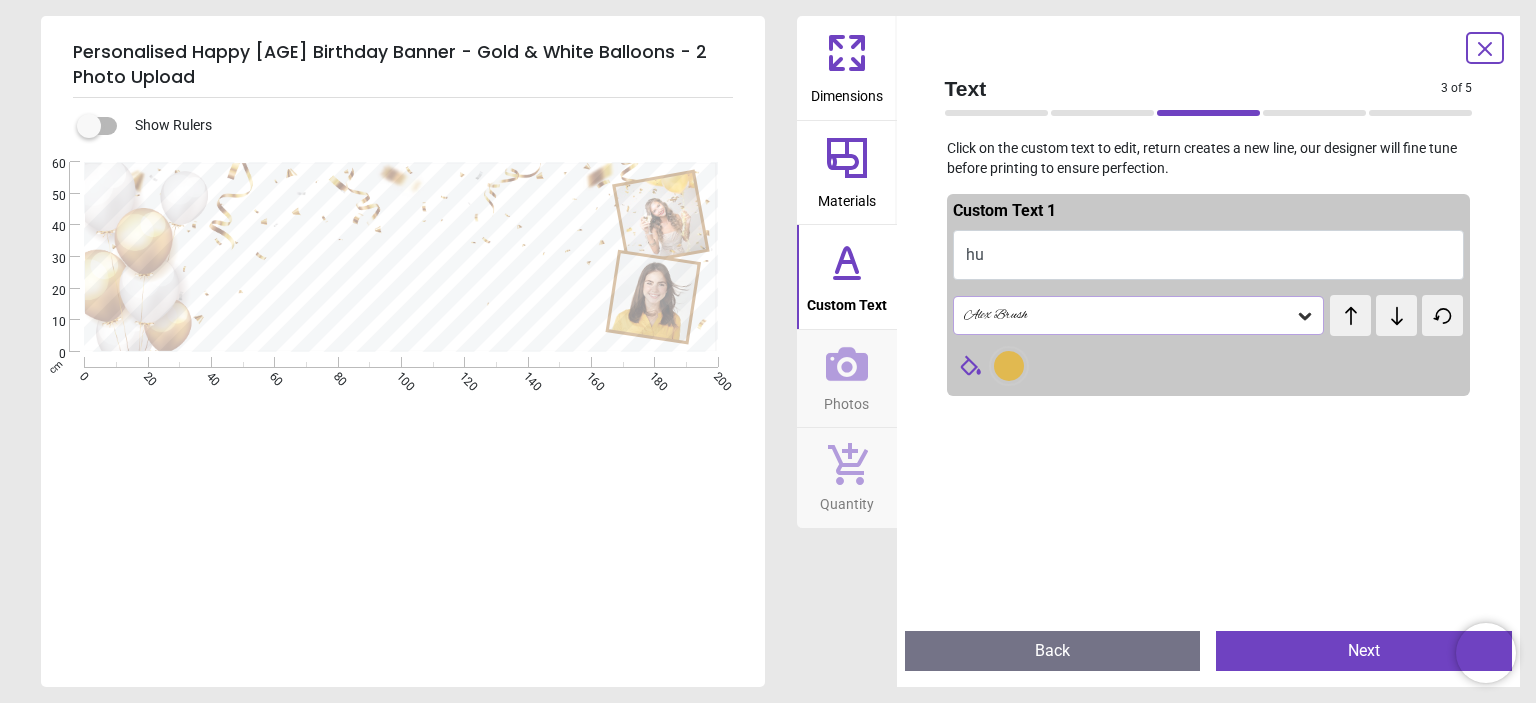type on "*" 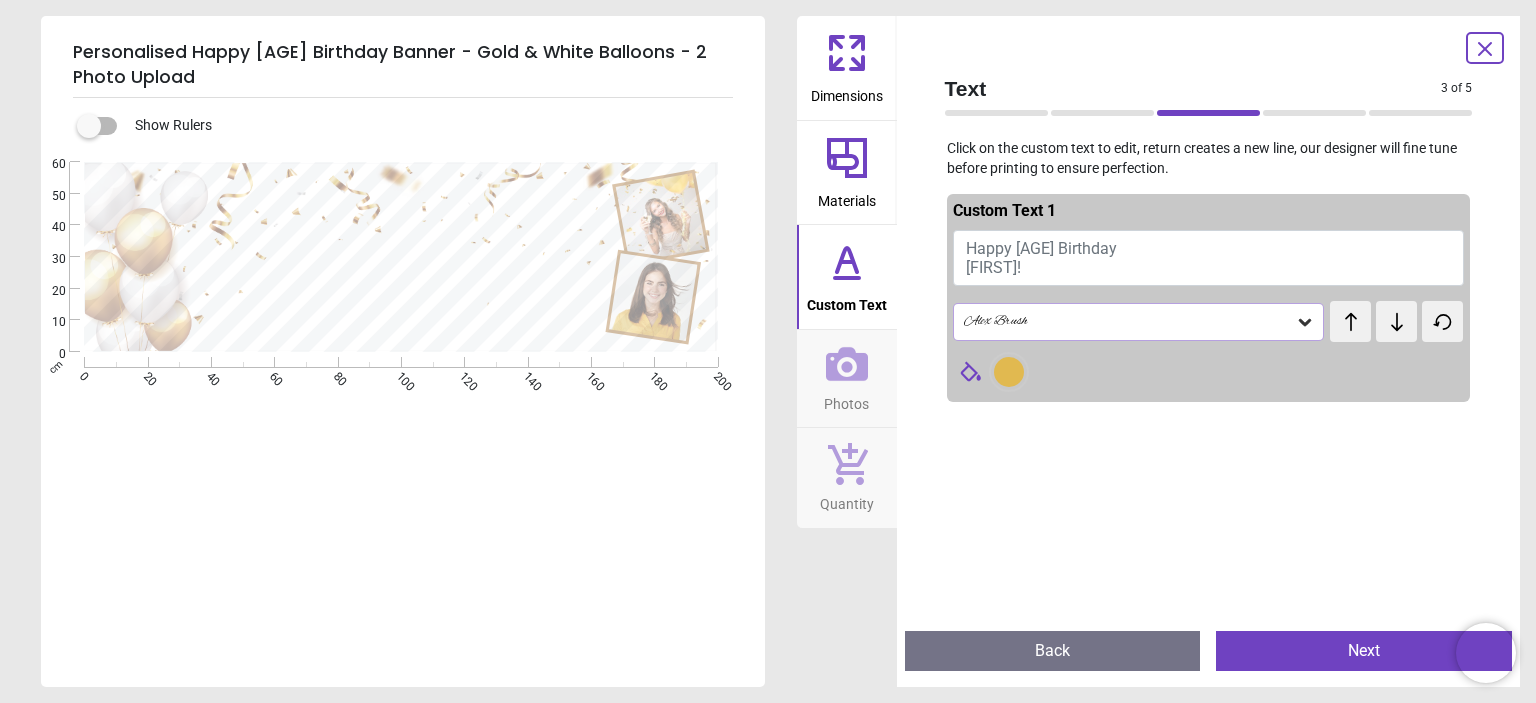 click on "Happy 16th Birthday
Paige!" at bounding box center [1209, 258] 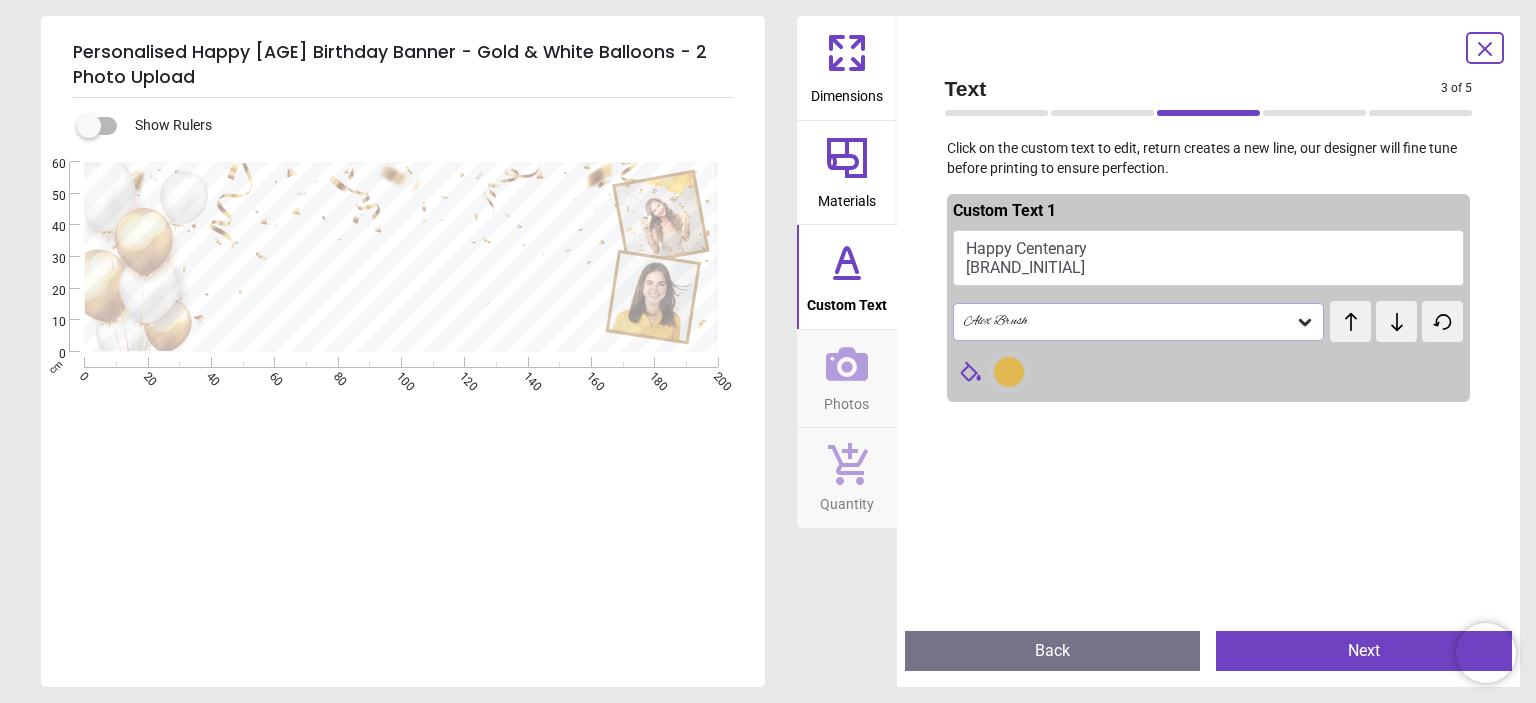 scroll, scrollTop: 6, scrollLeft: 0, axis: vertical 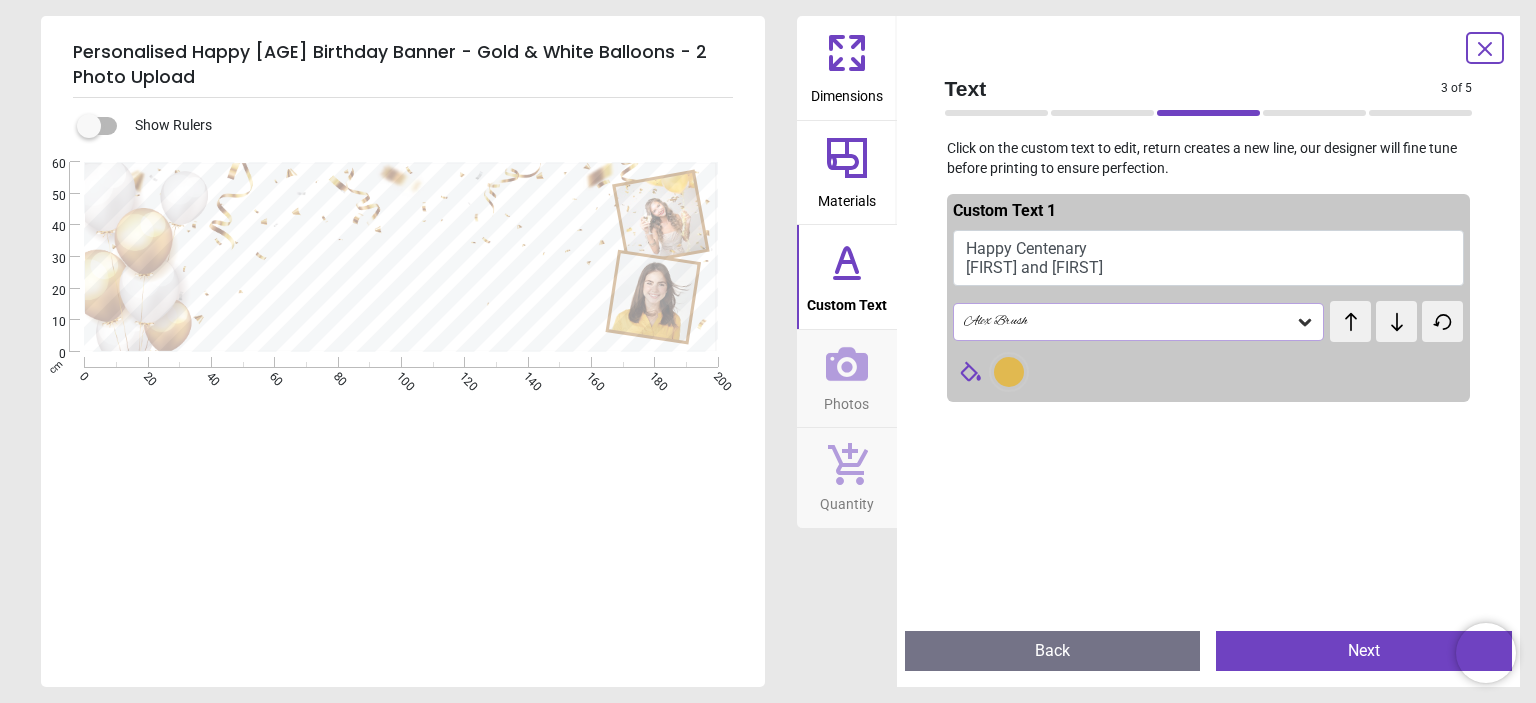 type on "**********" 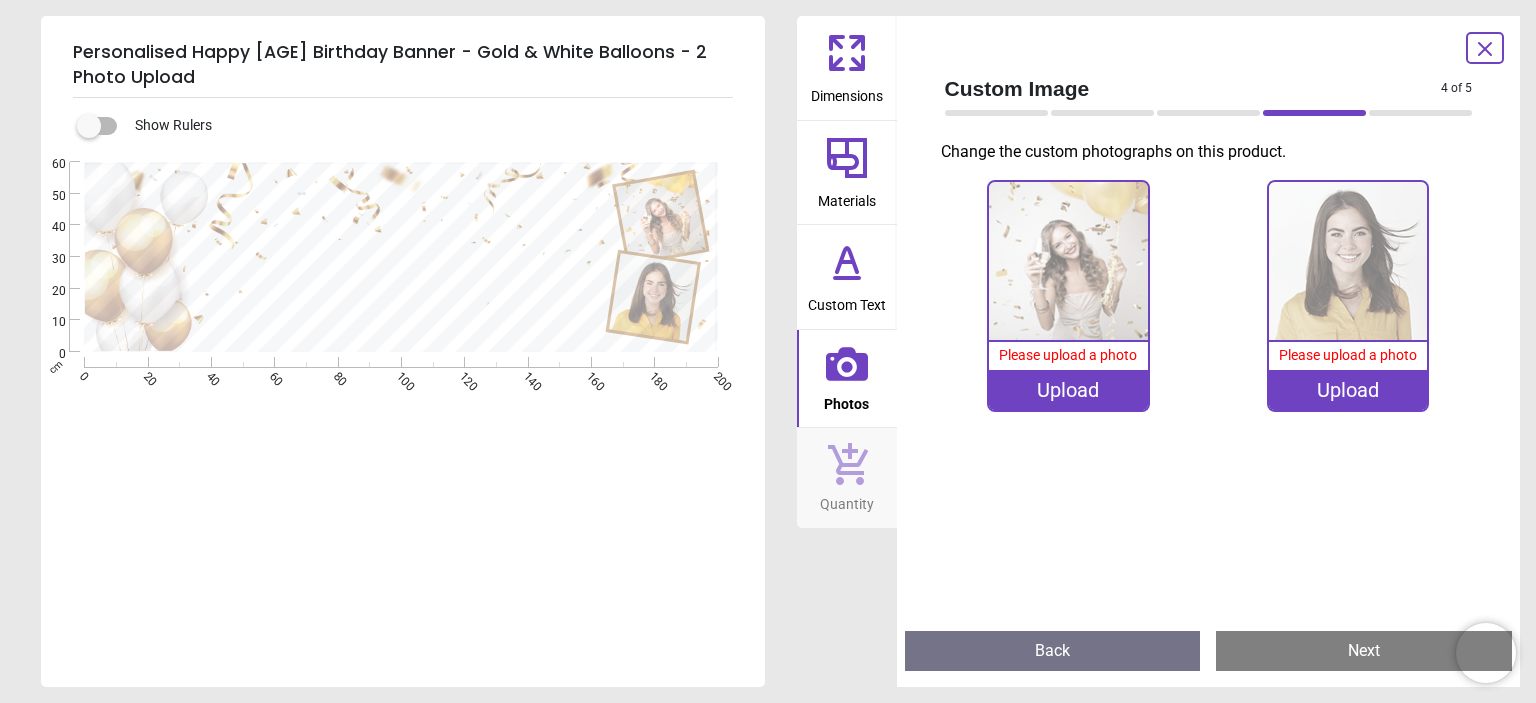 click 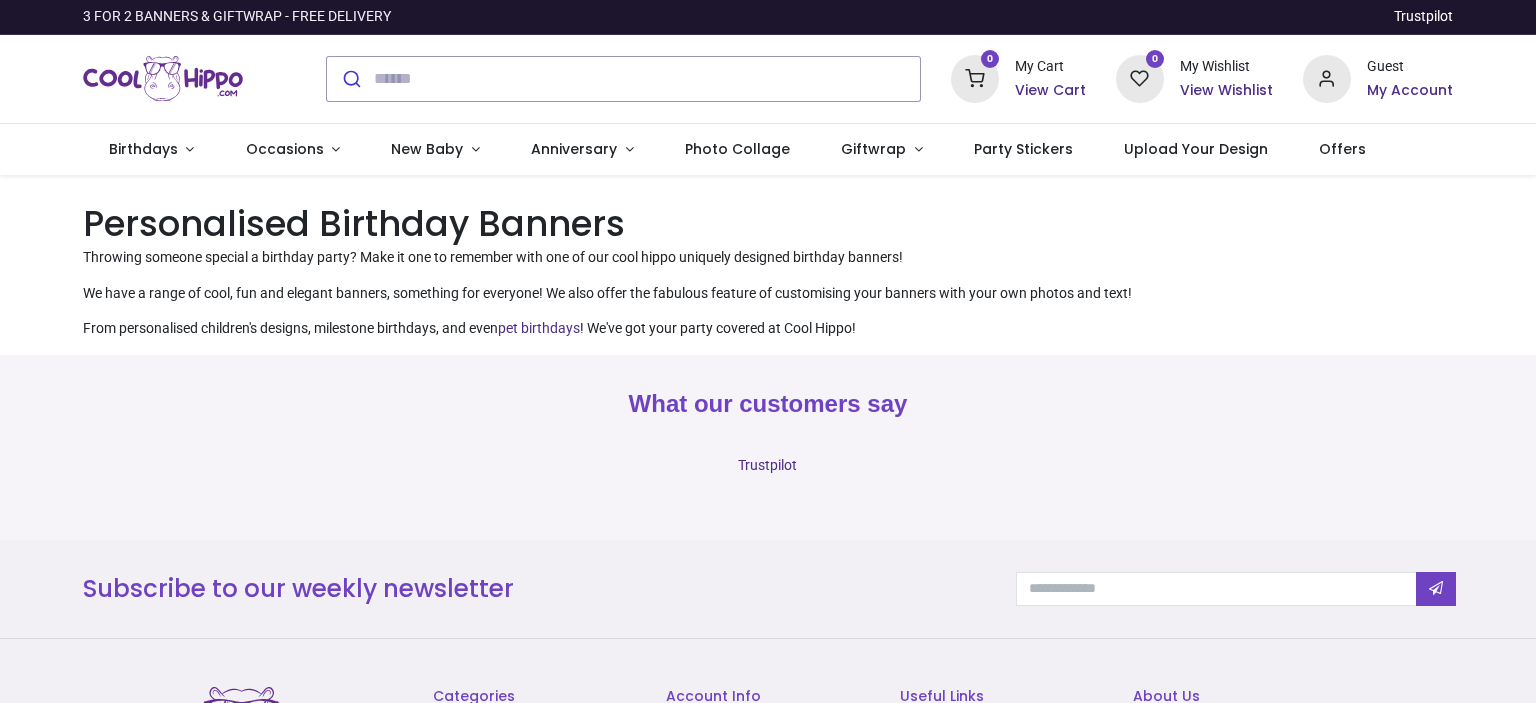 scroll, scrollTop: 0, scrollLeft: 0, axis: both 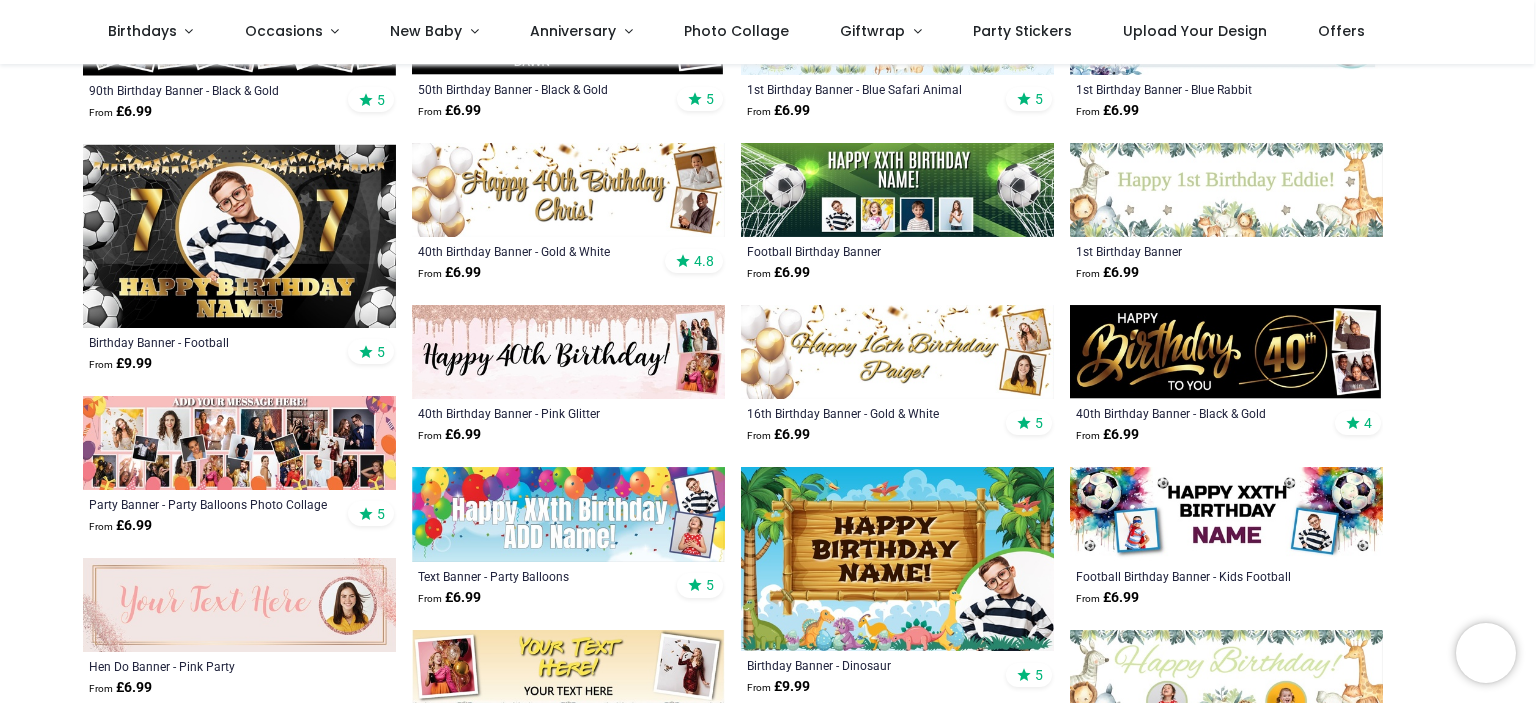click at bounding box center (897, 352) 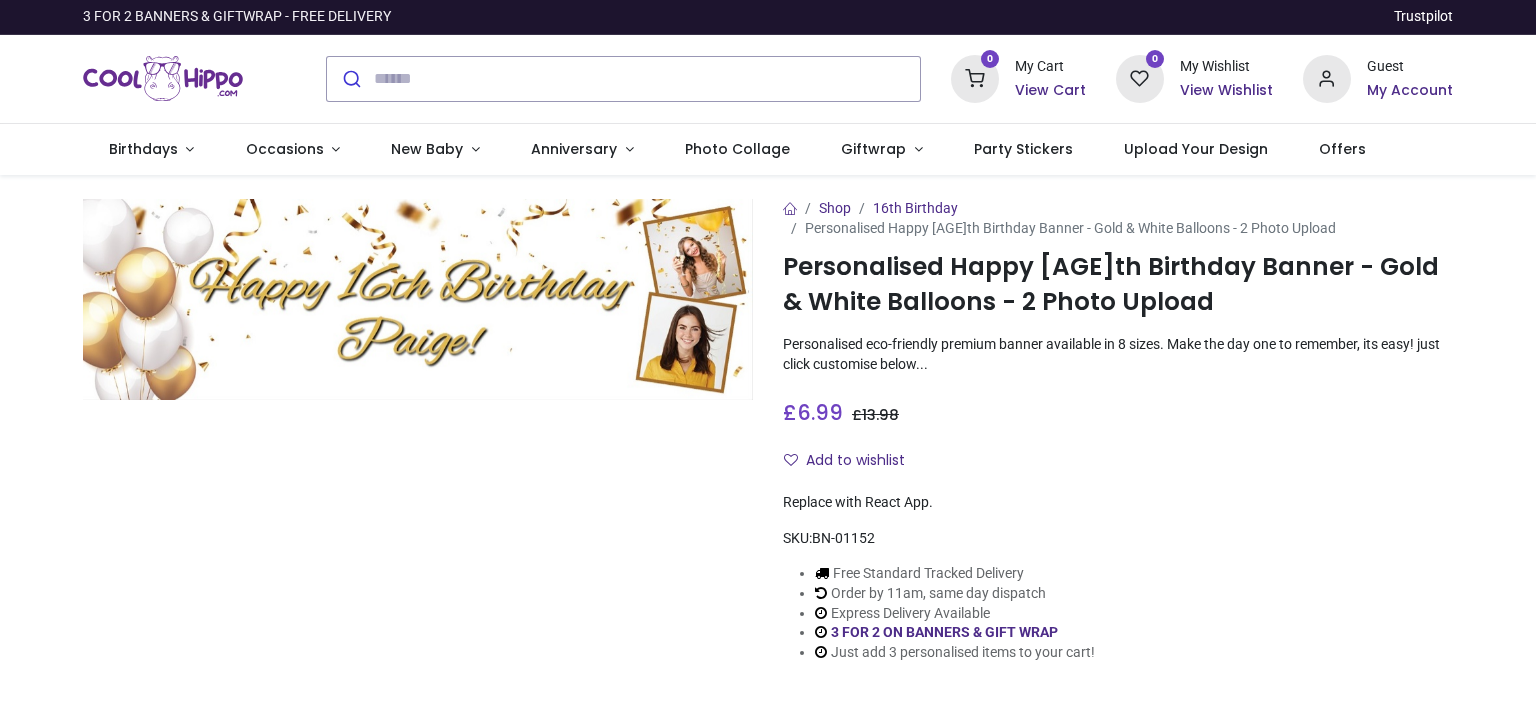 scroll, scrollTop: 0, scrollLeft: 0, axis: both 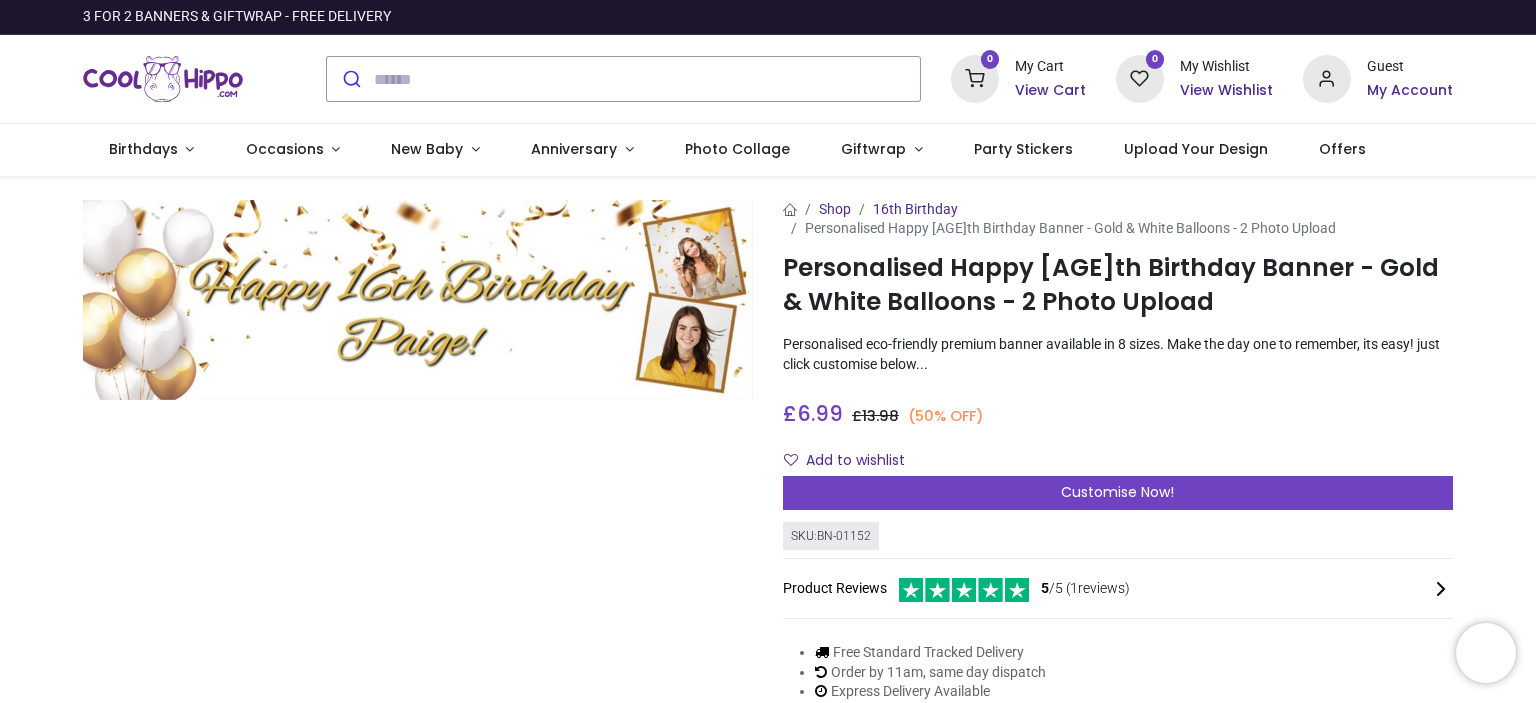 drag, startPoint x: 1262, startPoint y: 2, endPoint x: 625, endPoint y: 500, distance: 808.5623 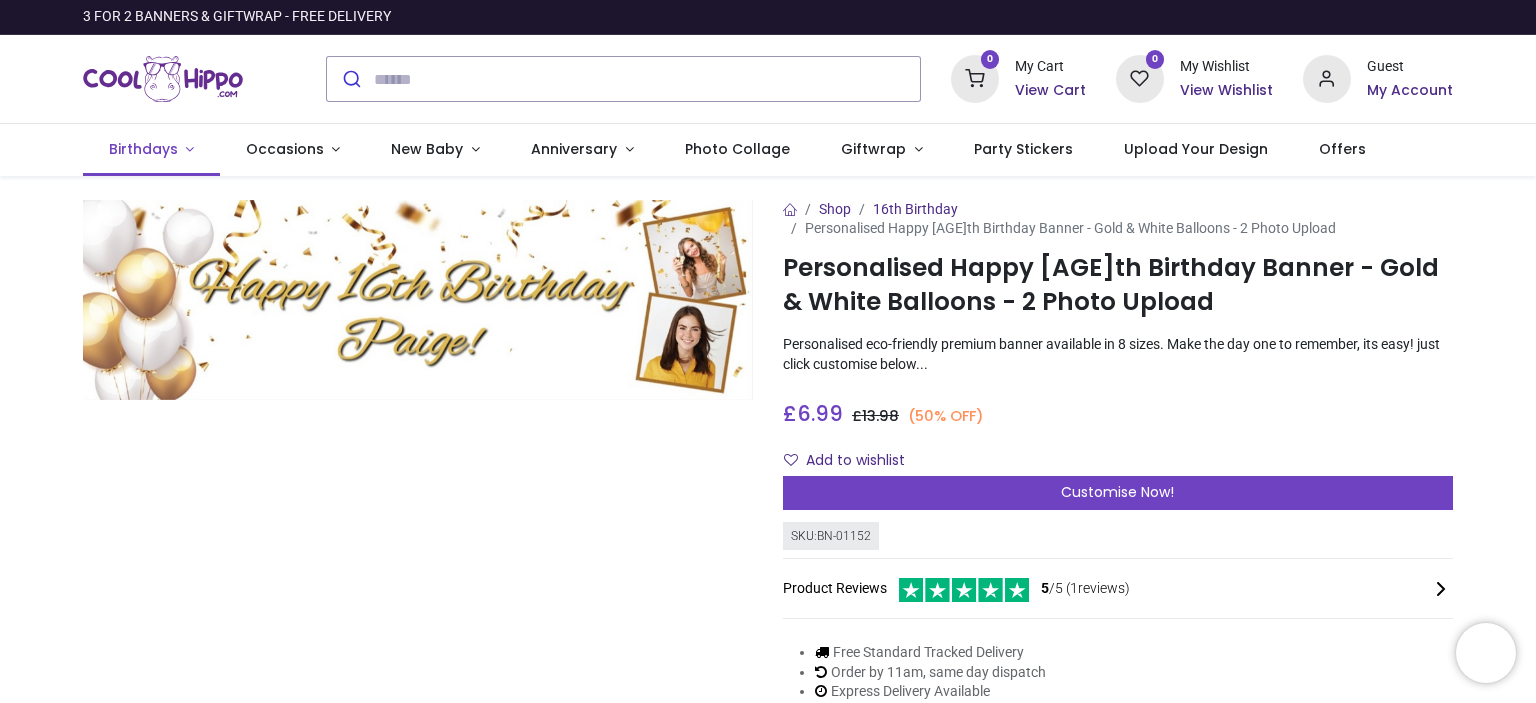 click on "Birthdays" at bounding box center (143, 149) 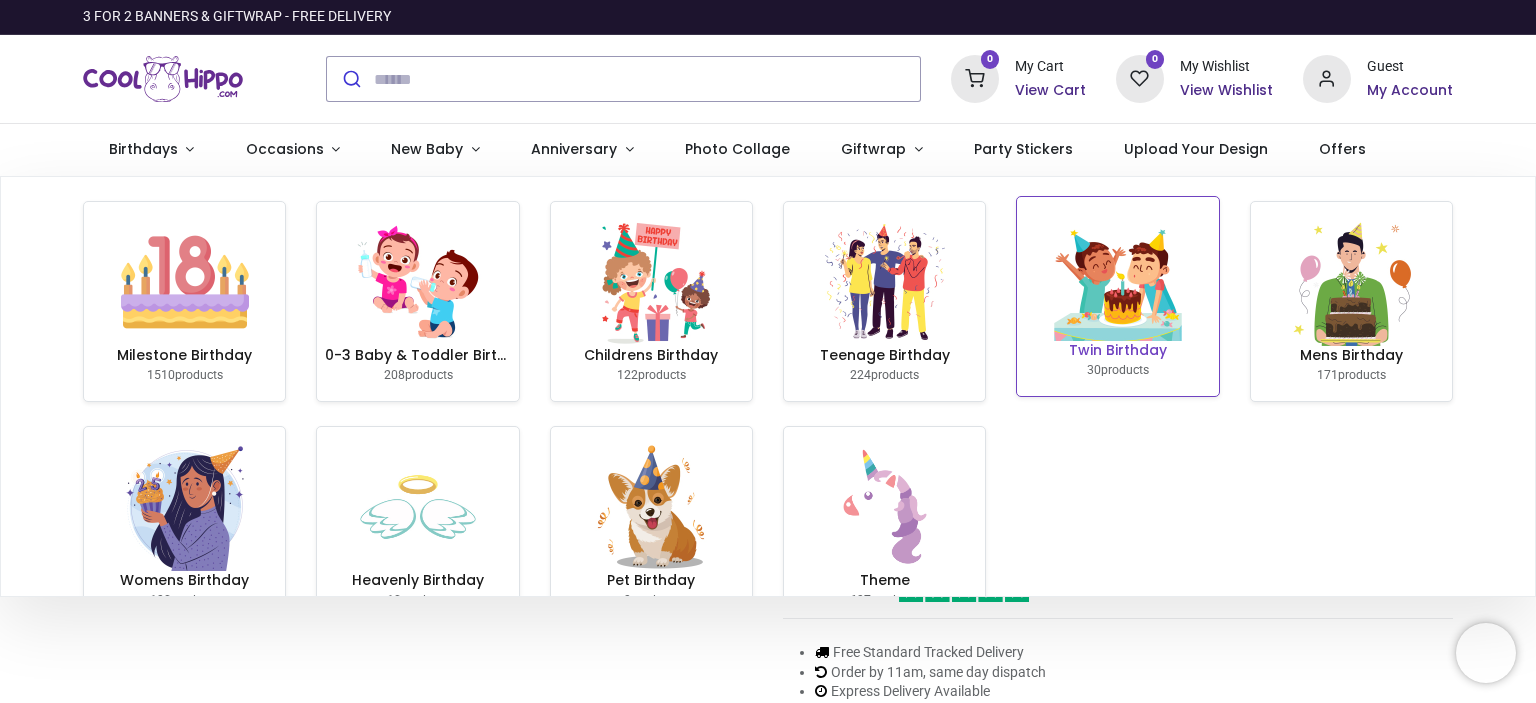 click at bounding box center [1118, 277] 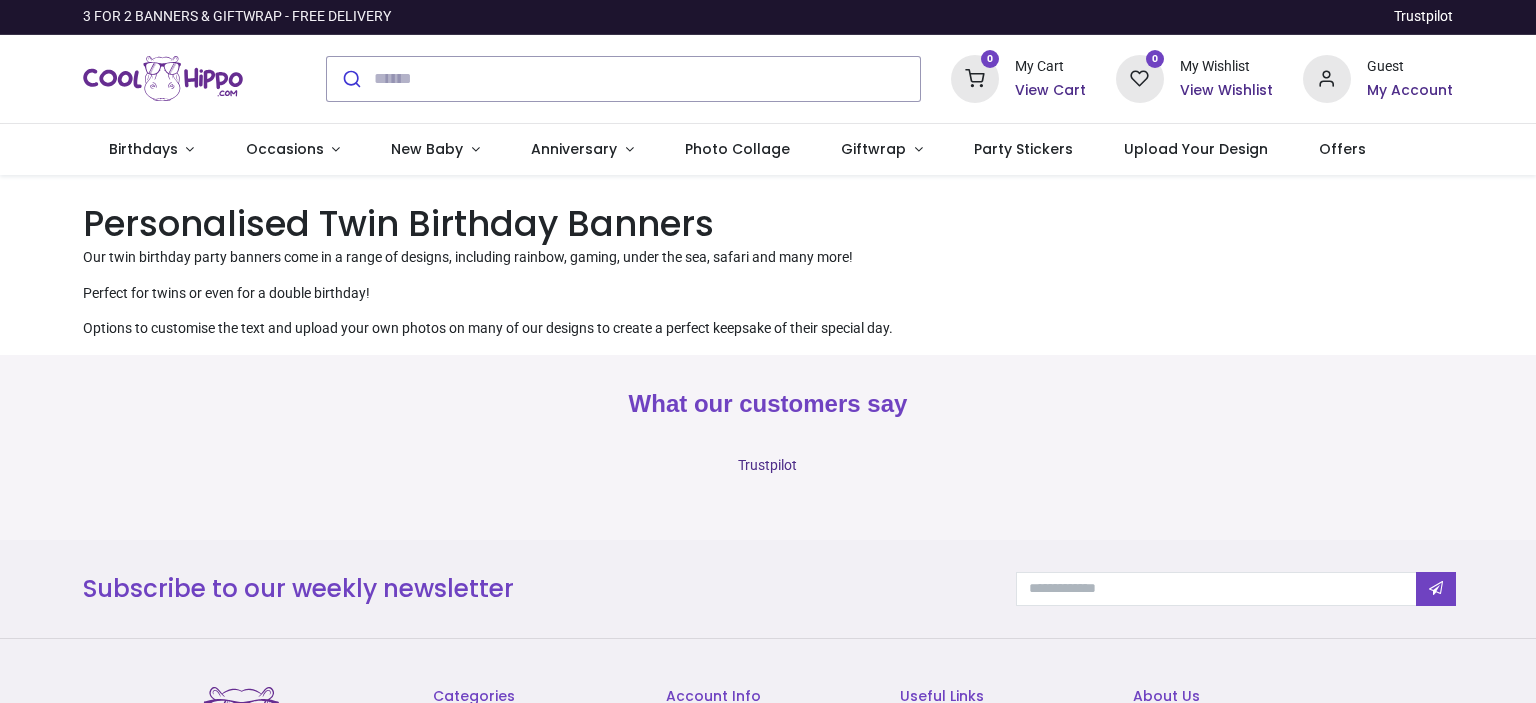 scroll, scrollTop: 0, scrollLeft: 0, axis: both 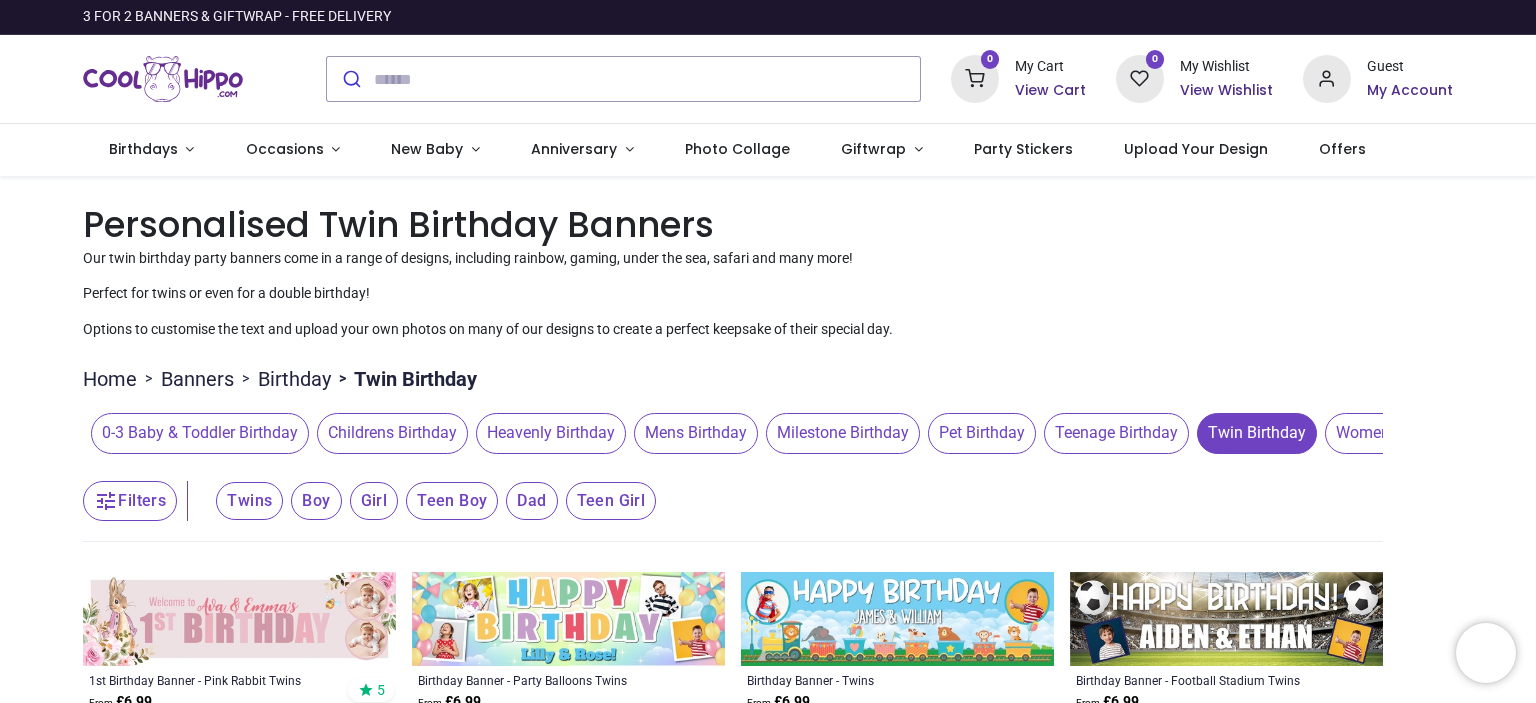click on "Womens Birthday" at bounding box center [1398, 433] 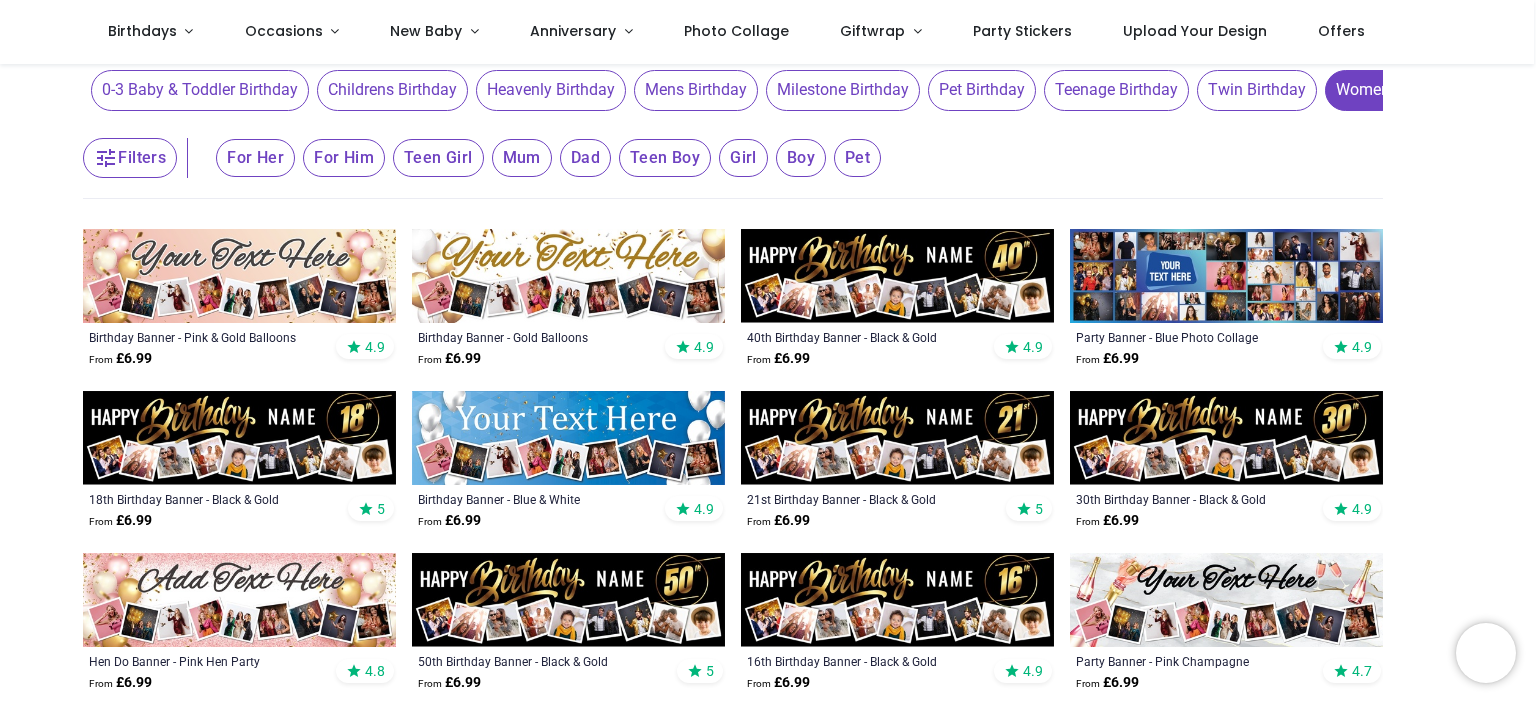 scroll, scrollTop: 232, scrollLeft: 0, axis: vertical 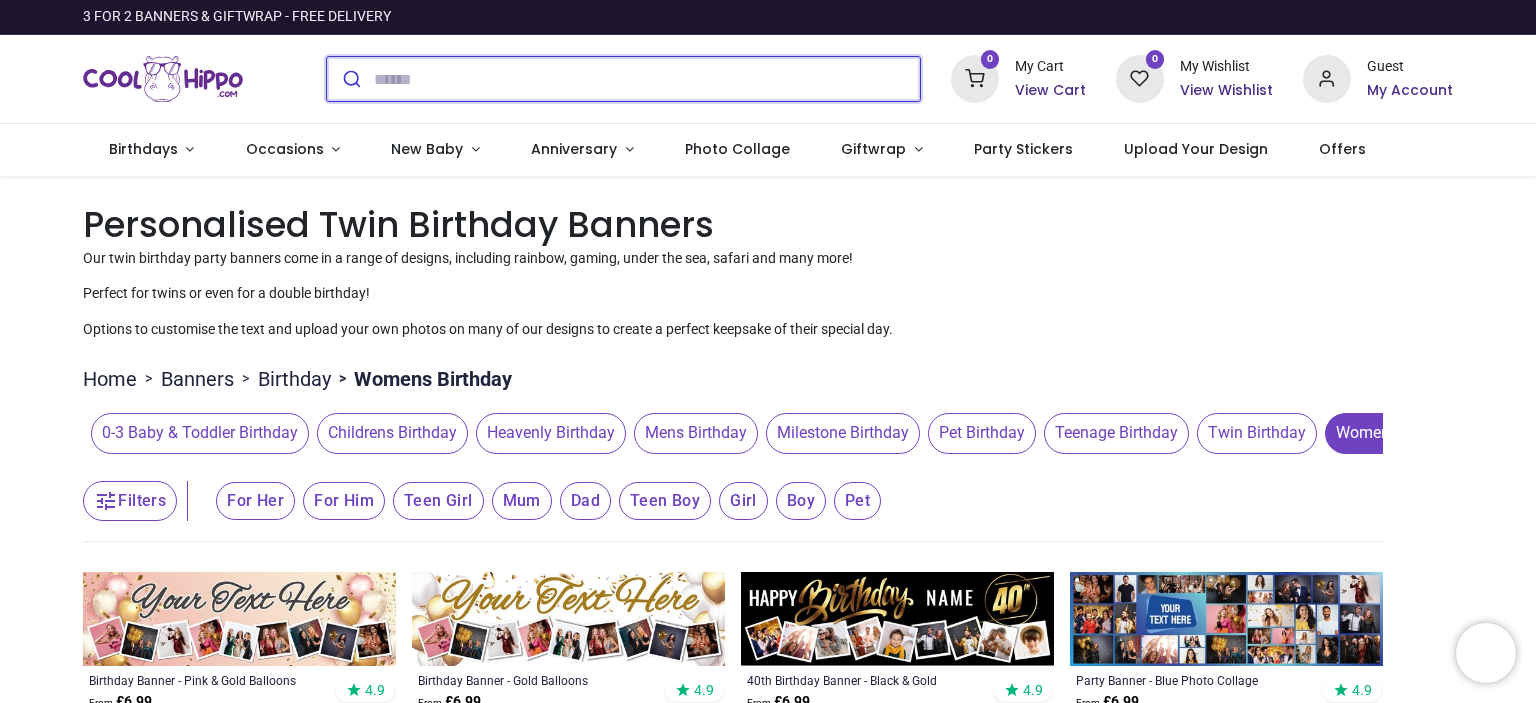 click at bounding box center [647, 79] 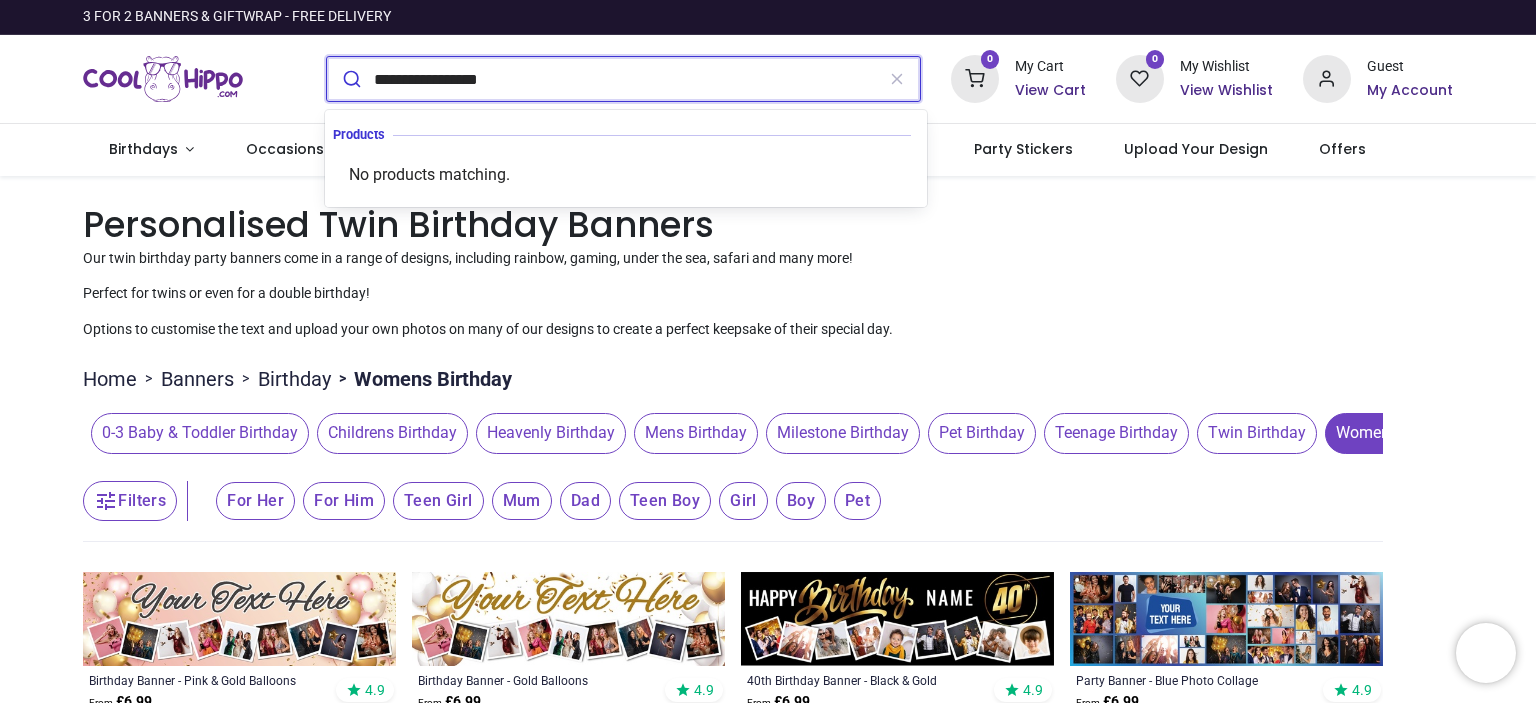 type on "**********" 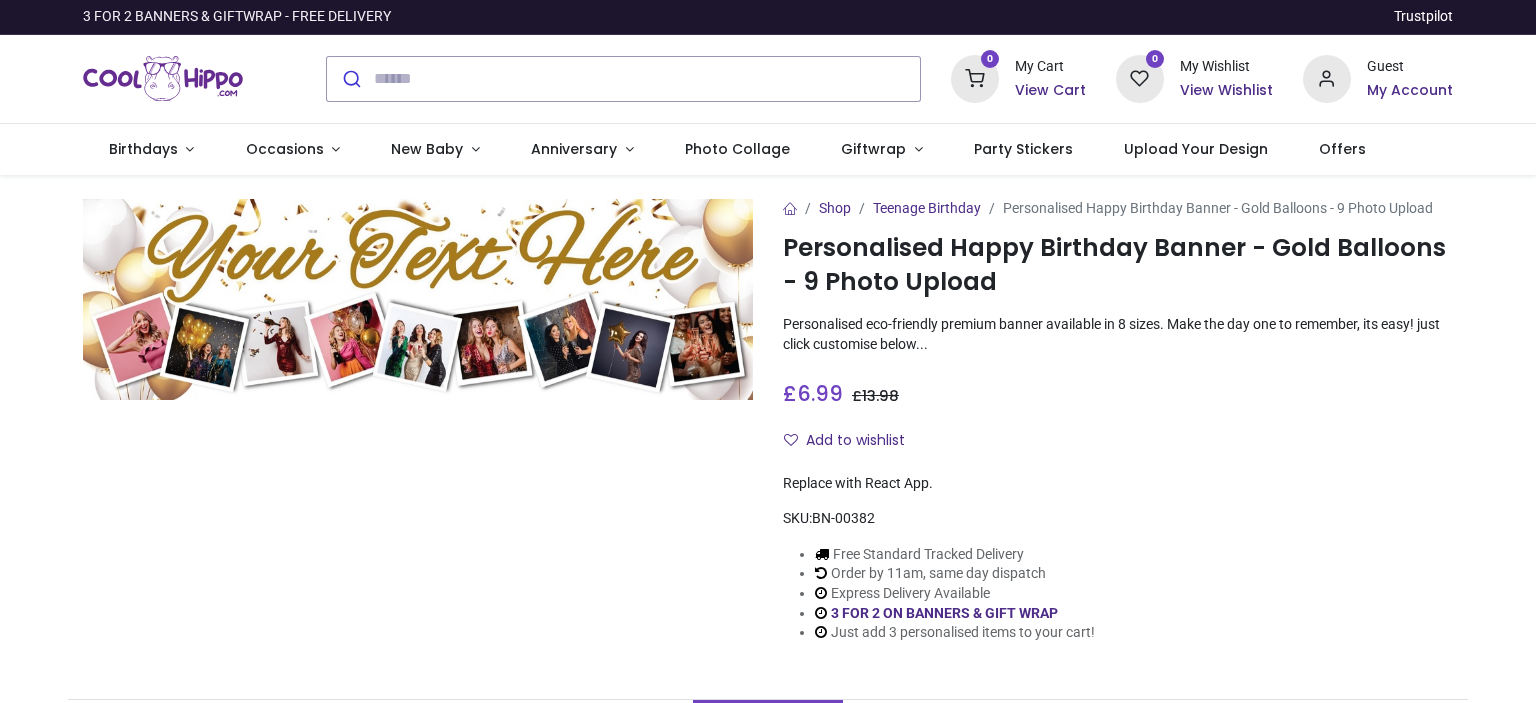 scroll, scrollTop: 0, scrollLeft: 0, axis: both 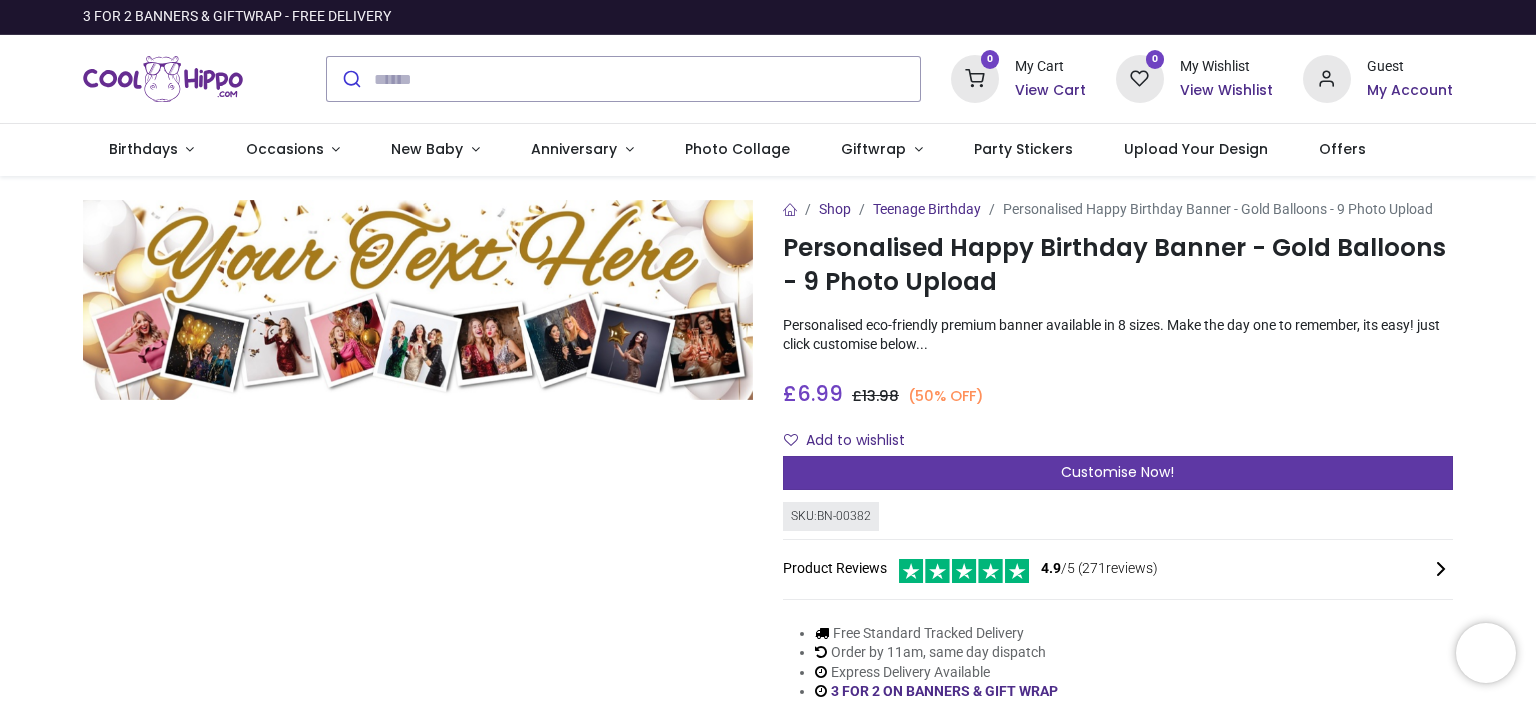 click on "Customise Now!" at bounding box center (1117, 472) 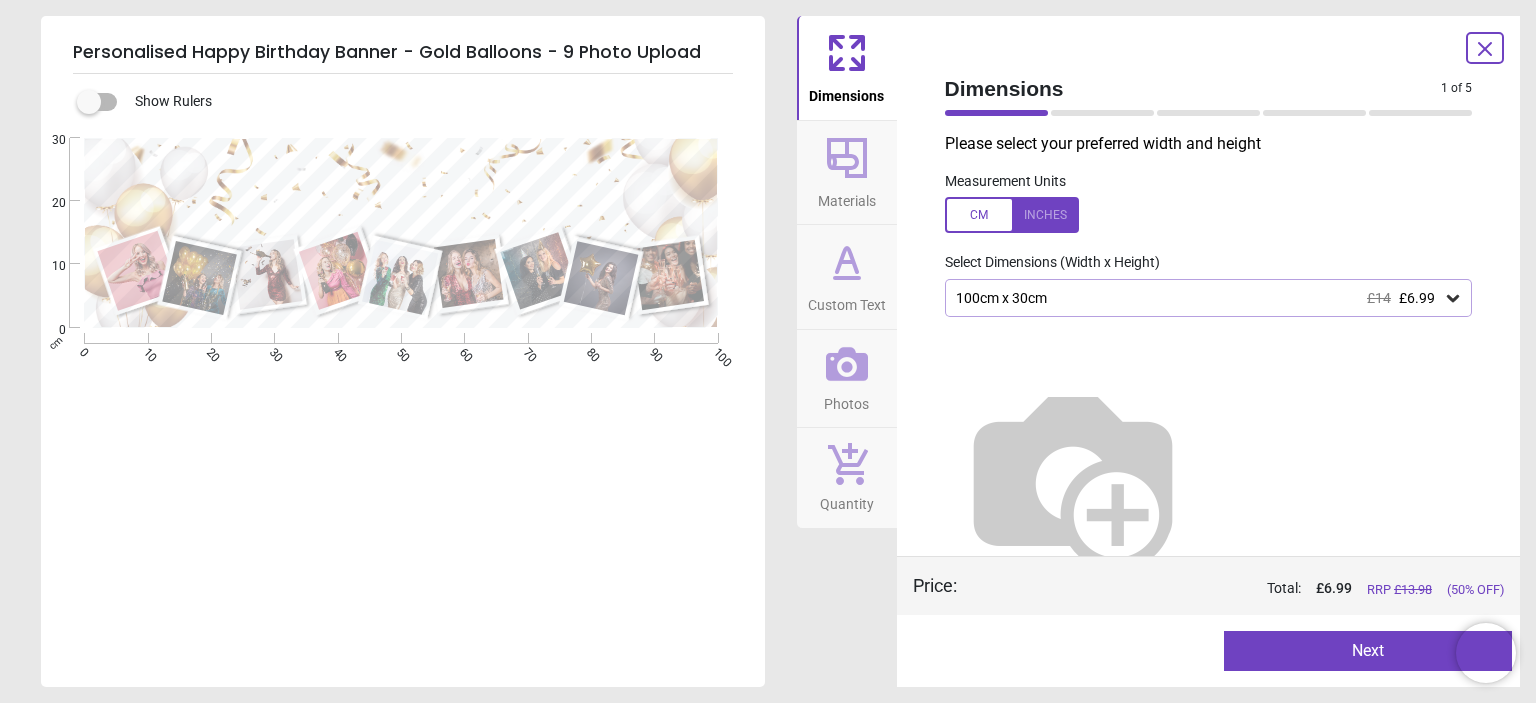 click at bounding box center [1073, 477] 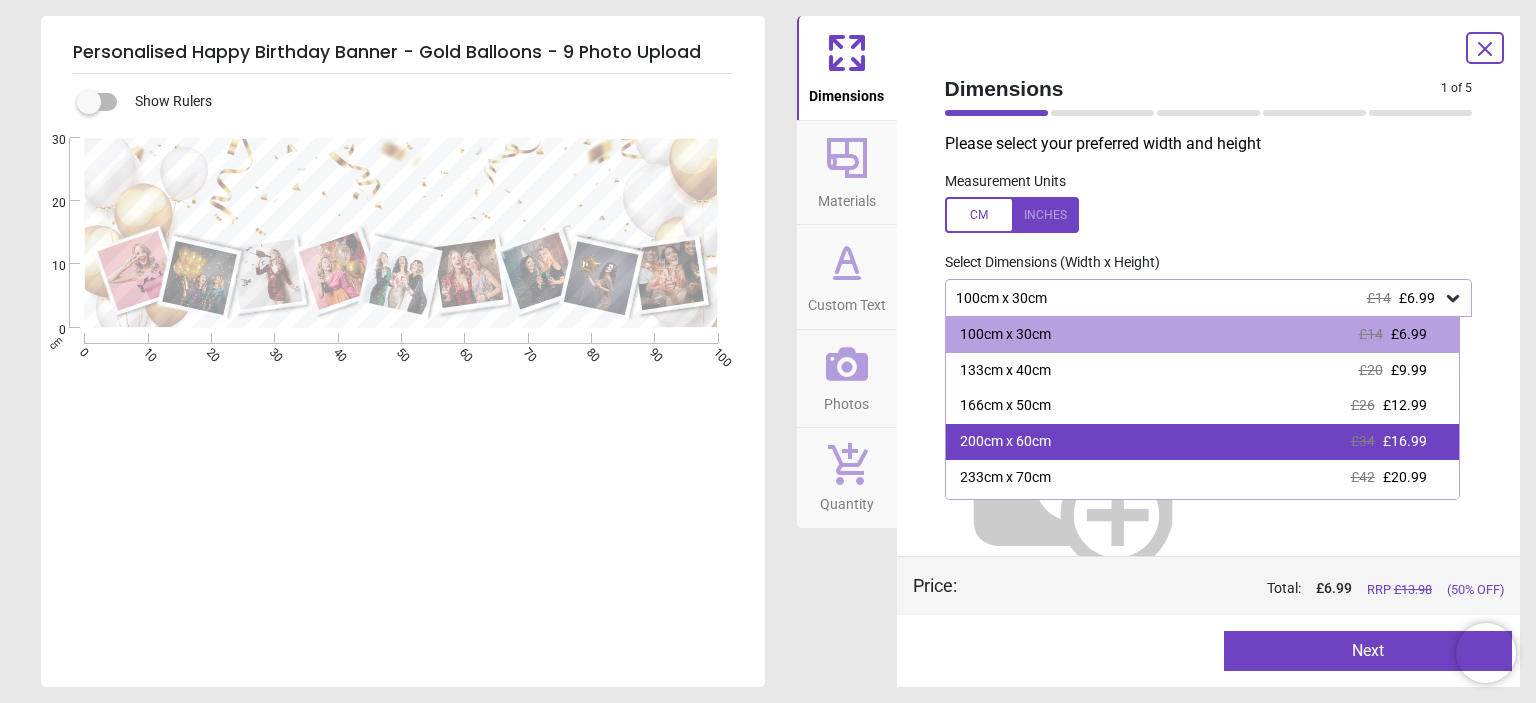 click on "£16.99" at bounding box center [1405, 441] 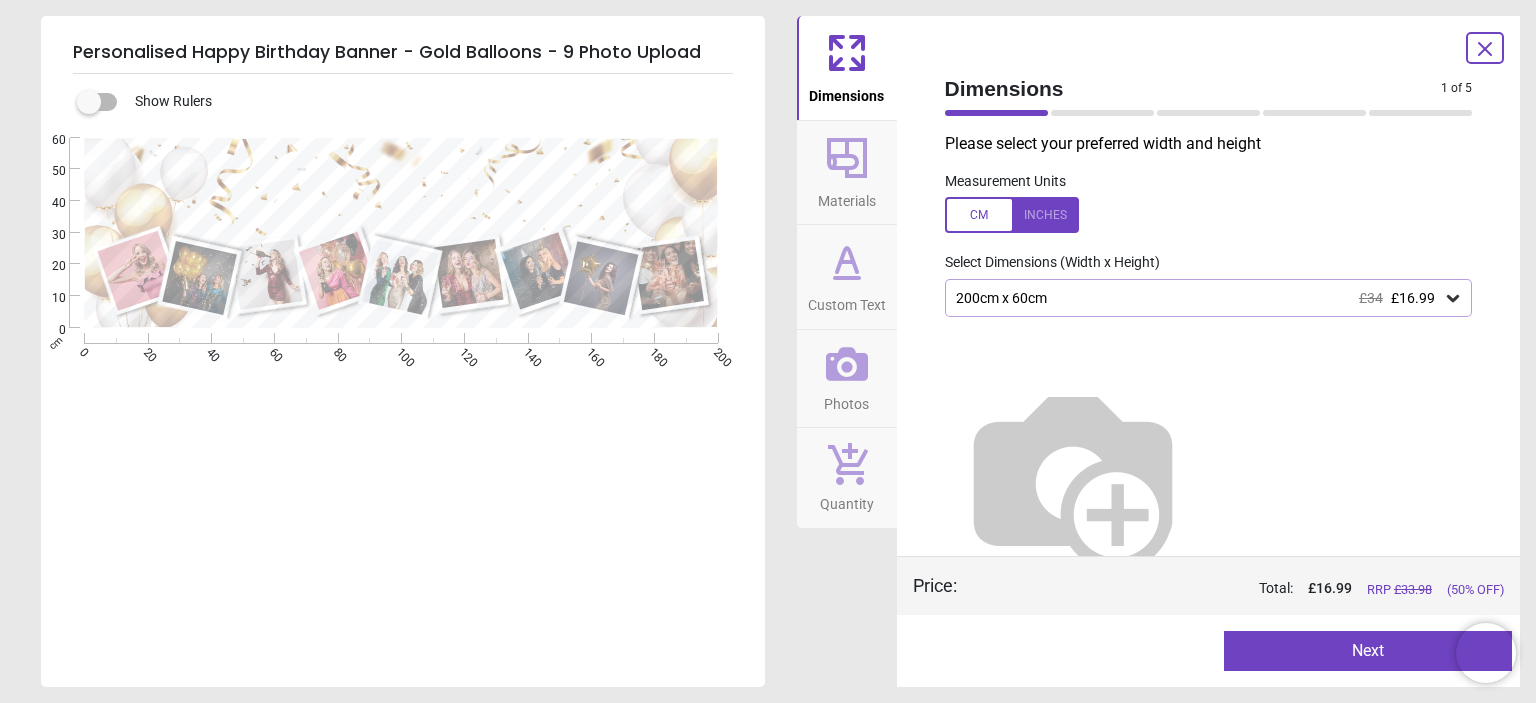 scroll, scrollTop: 24, scrollLeft: 0, axis: vertical 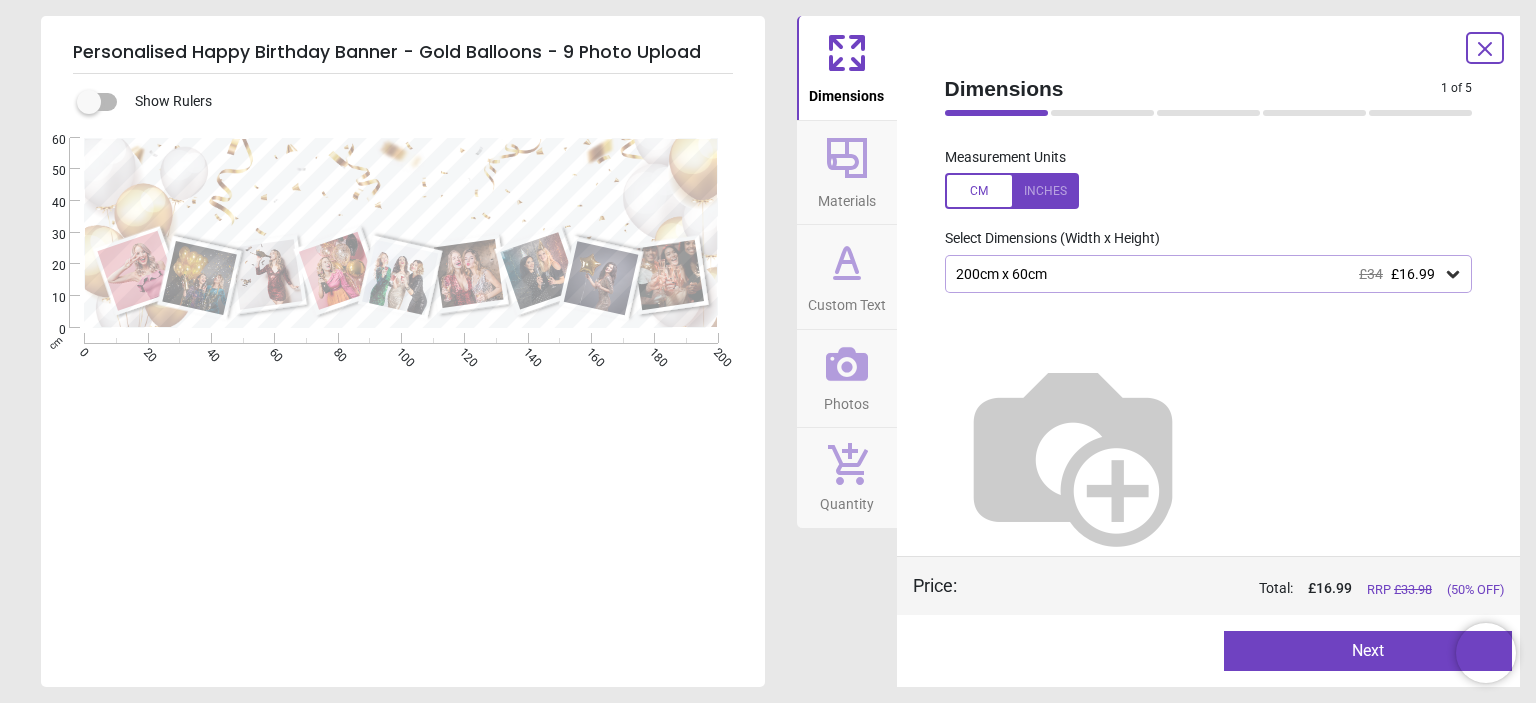 click 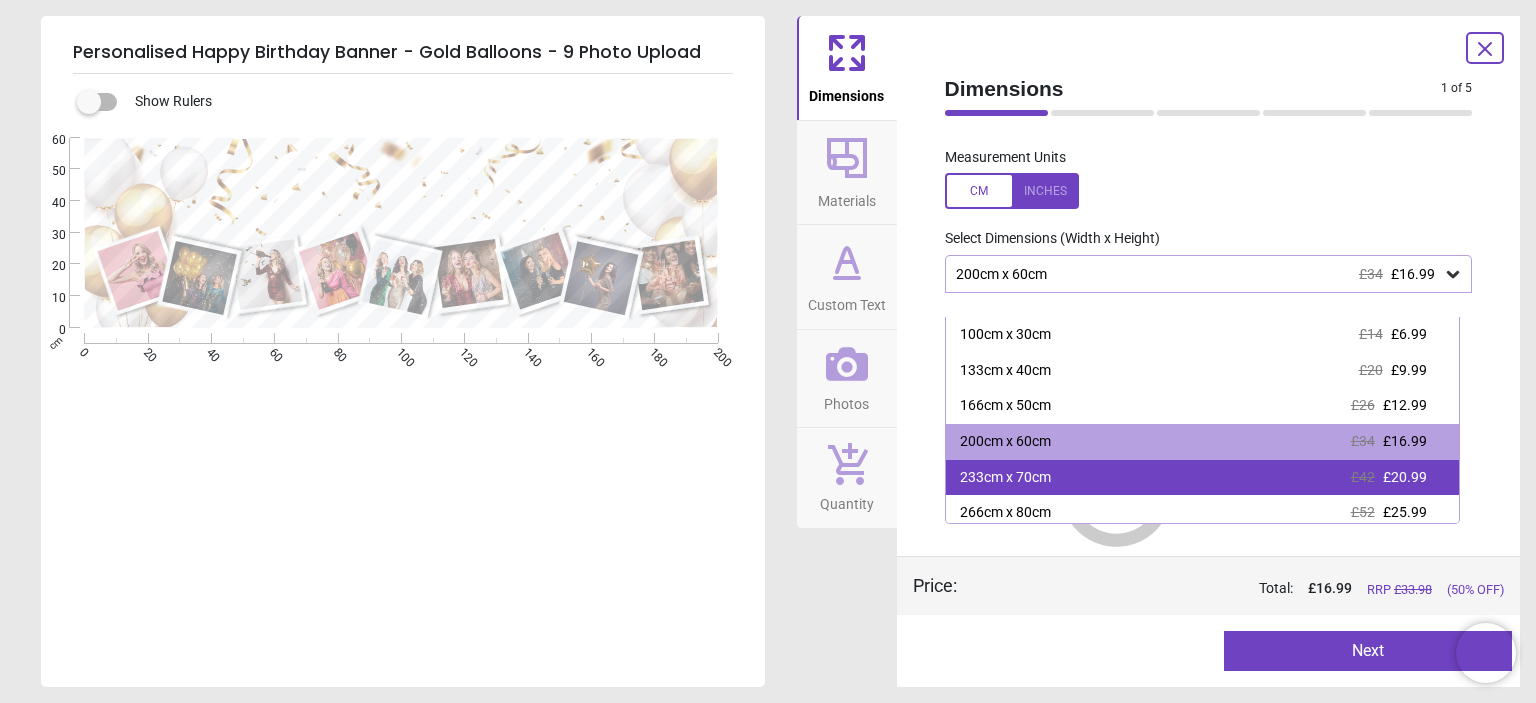 click on "233cm  x  70cm       £42 £20.99" at bounding box center [1202, 478] 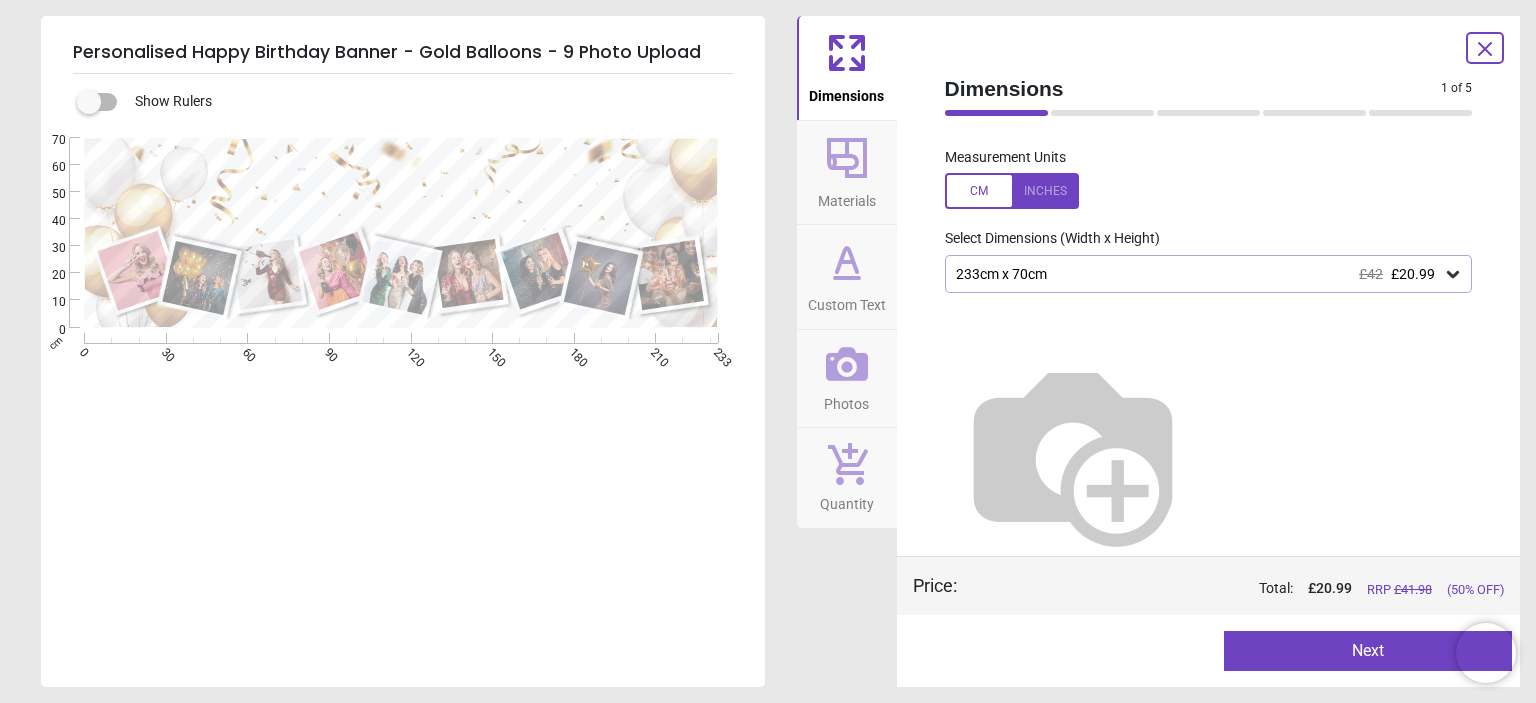click on "Next" at bounding box center [1368, 651] 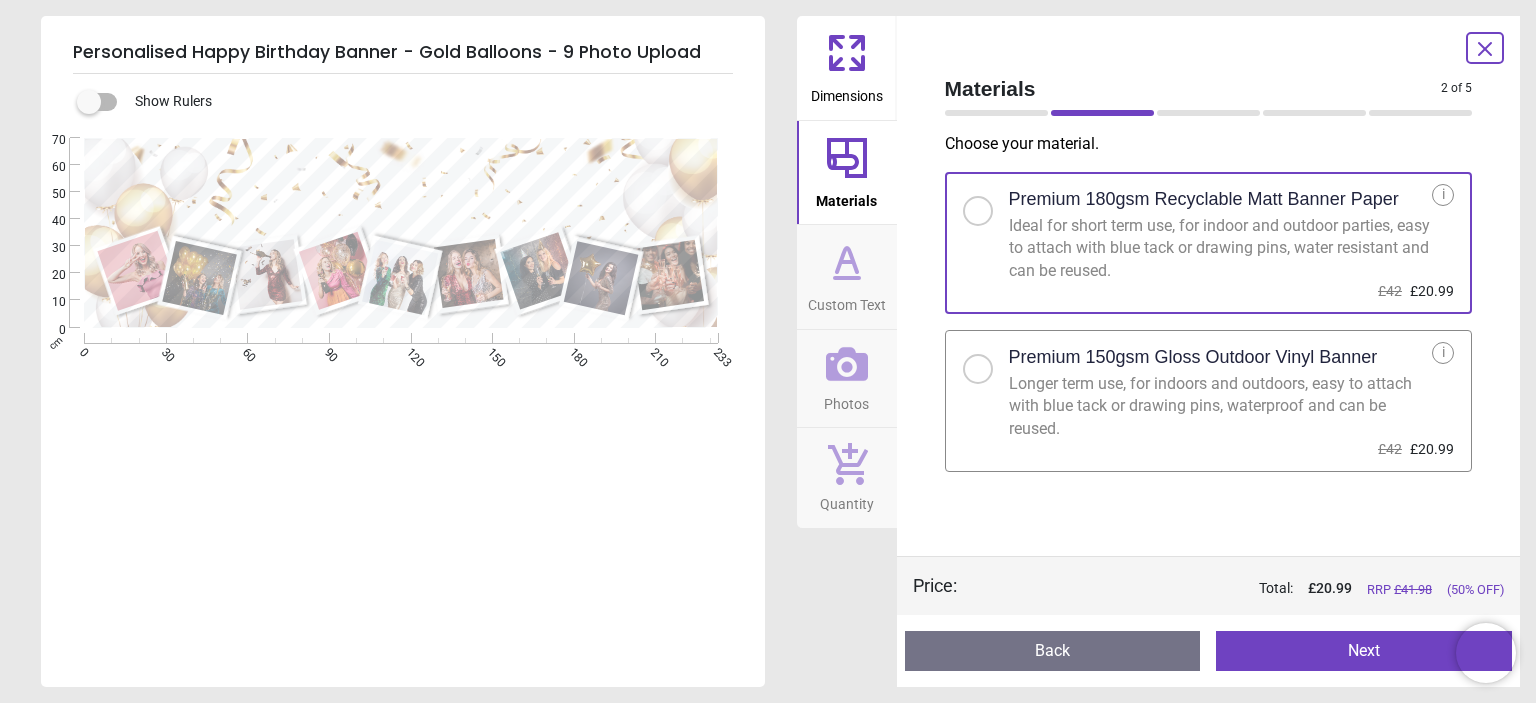 click on "Next" at bounding box center (1364, 651) 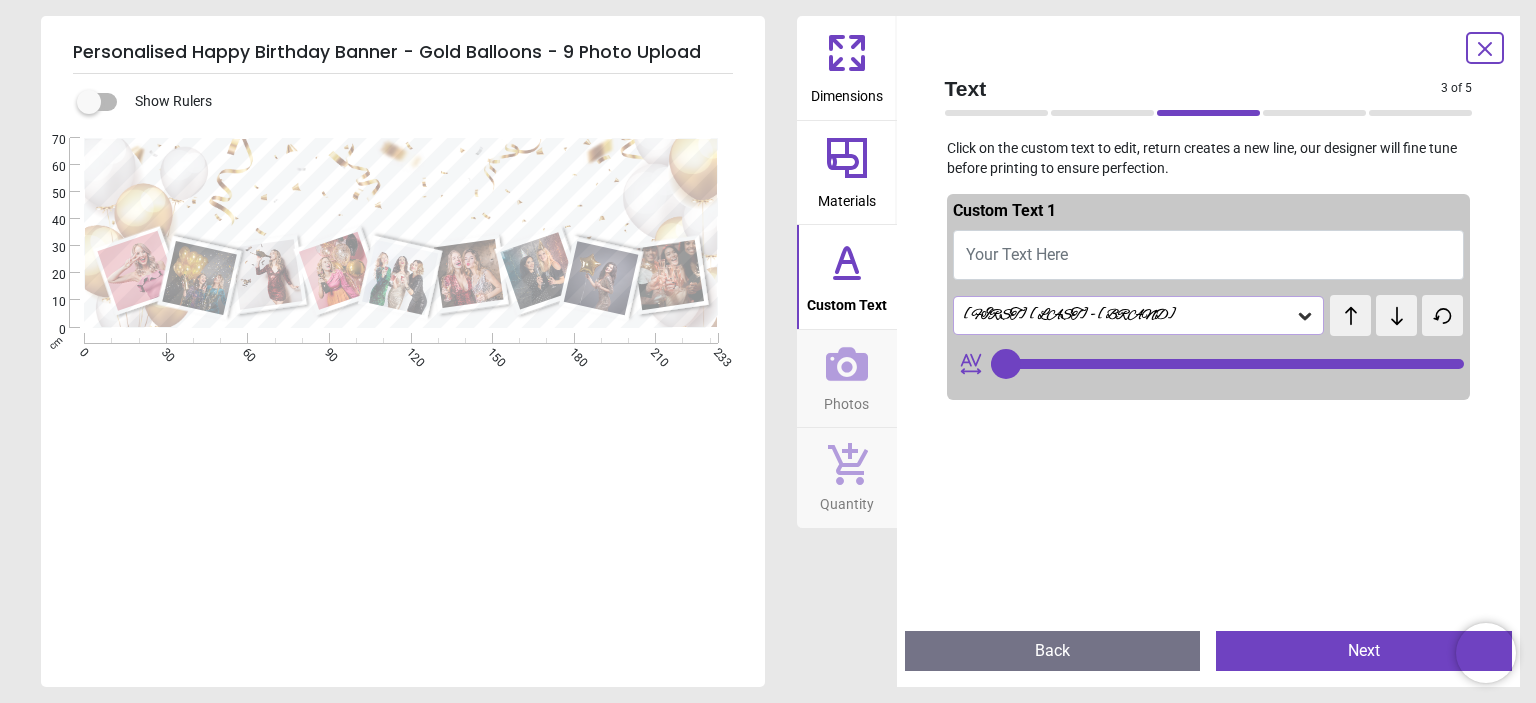 type on "**" 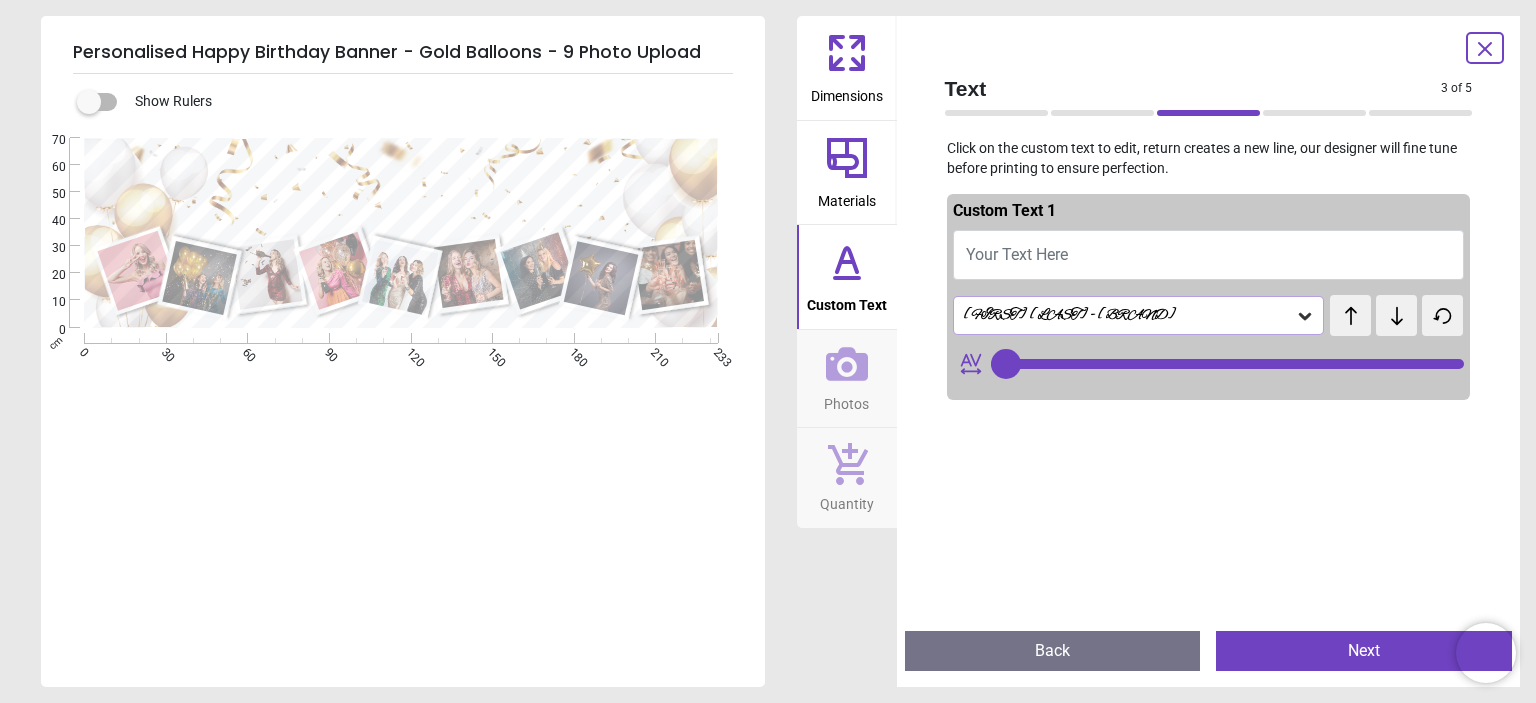 click on "Your Text Here" at bounding box center [1017, 254] 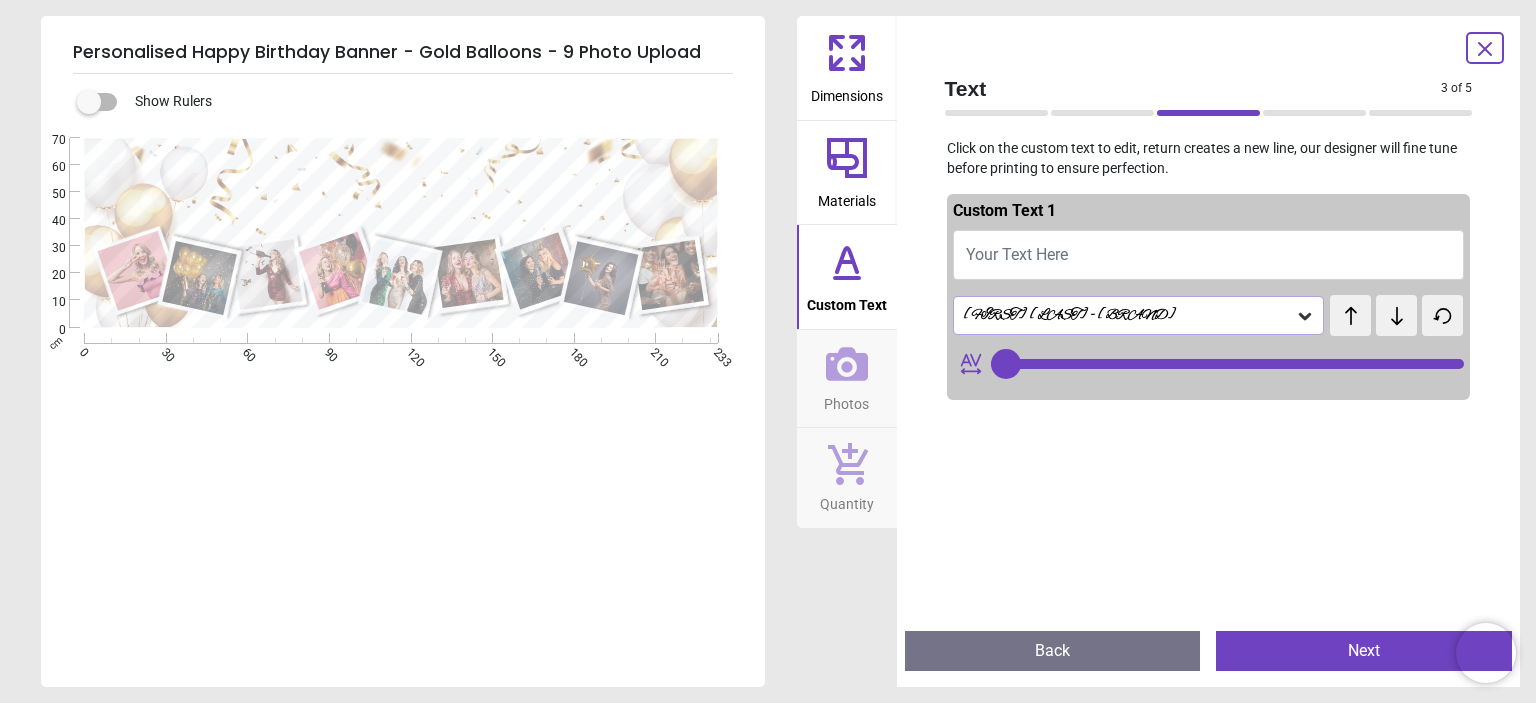 type on "**" 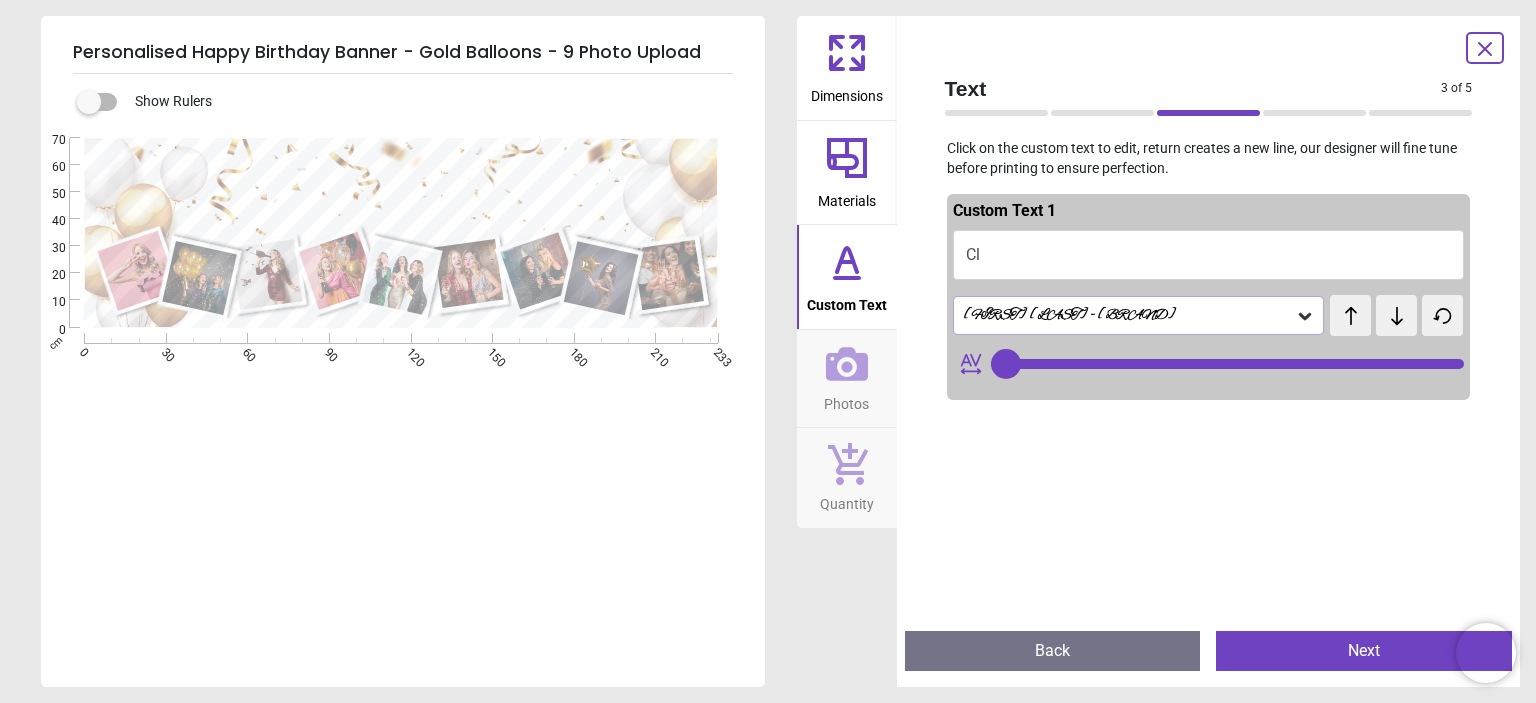 type on "**" 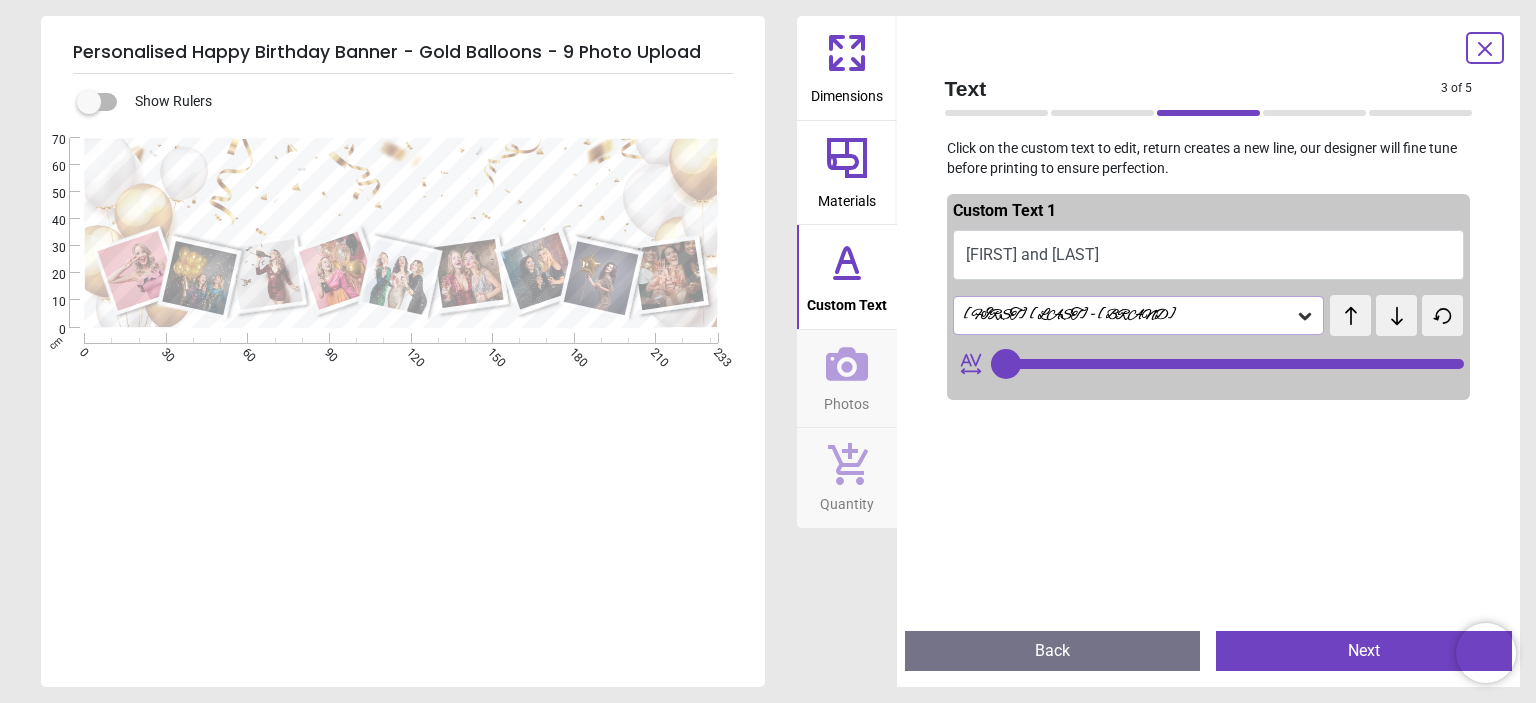 drag, startPoint x: 483, startPoint y: 198, endPoint x: 361, endPoint y: 210, distance: 122.588745 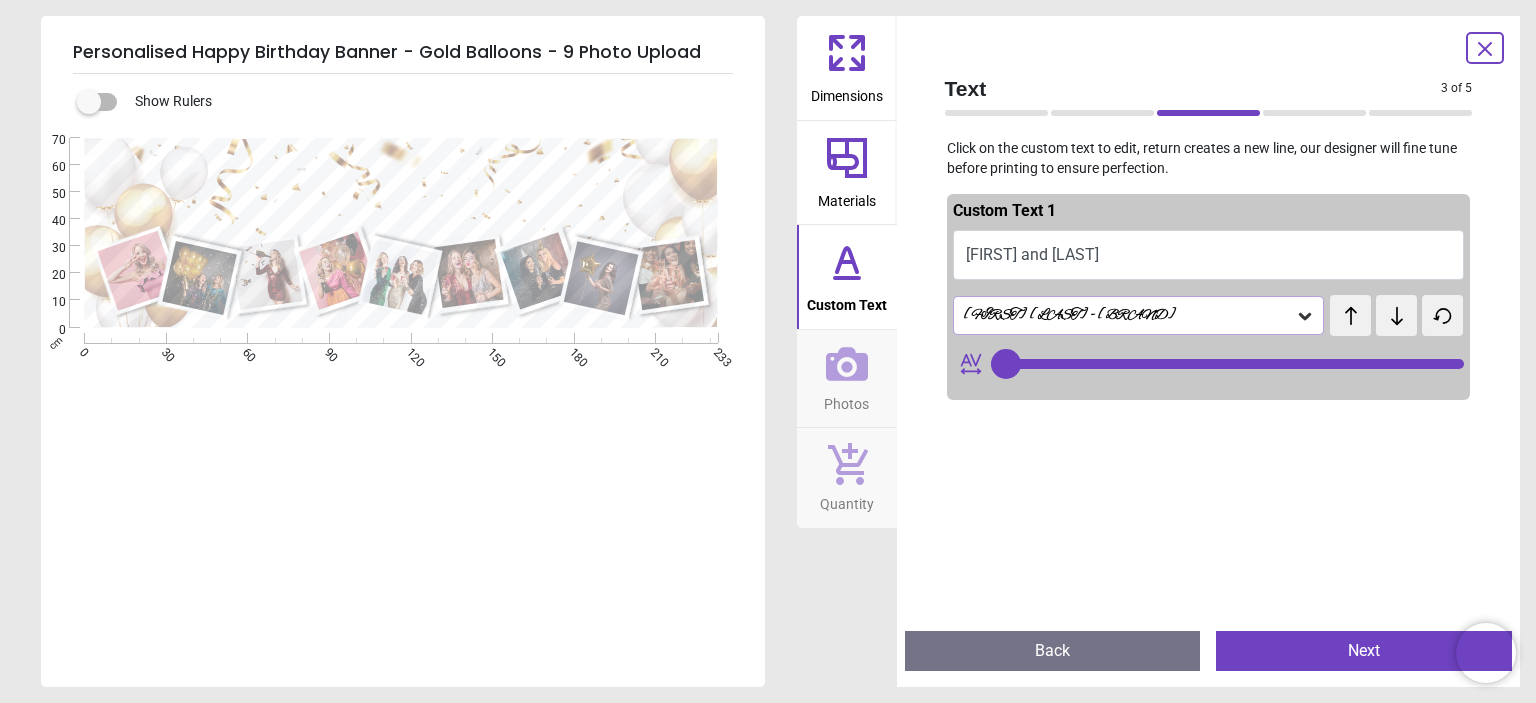 click on "**********" at bounding box center [403, 194] 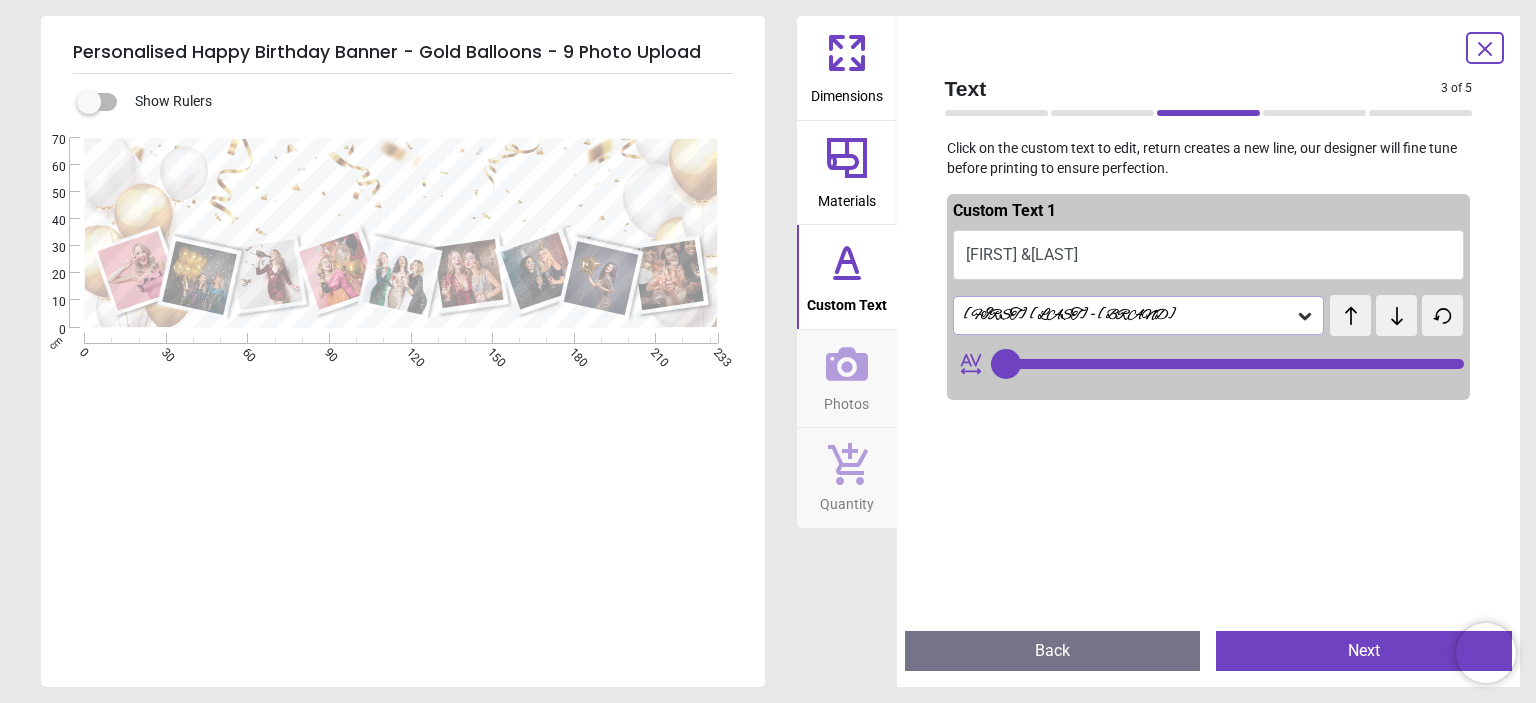 click on "Claire &Shell" at bounding box center [1209, 255] 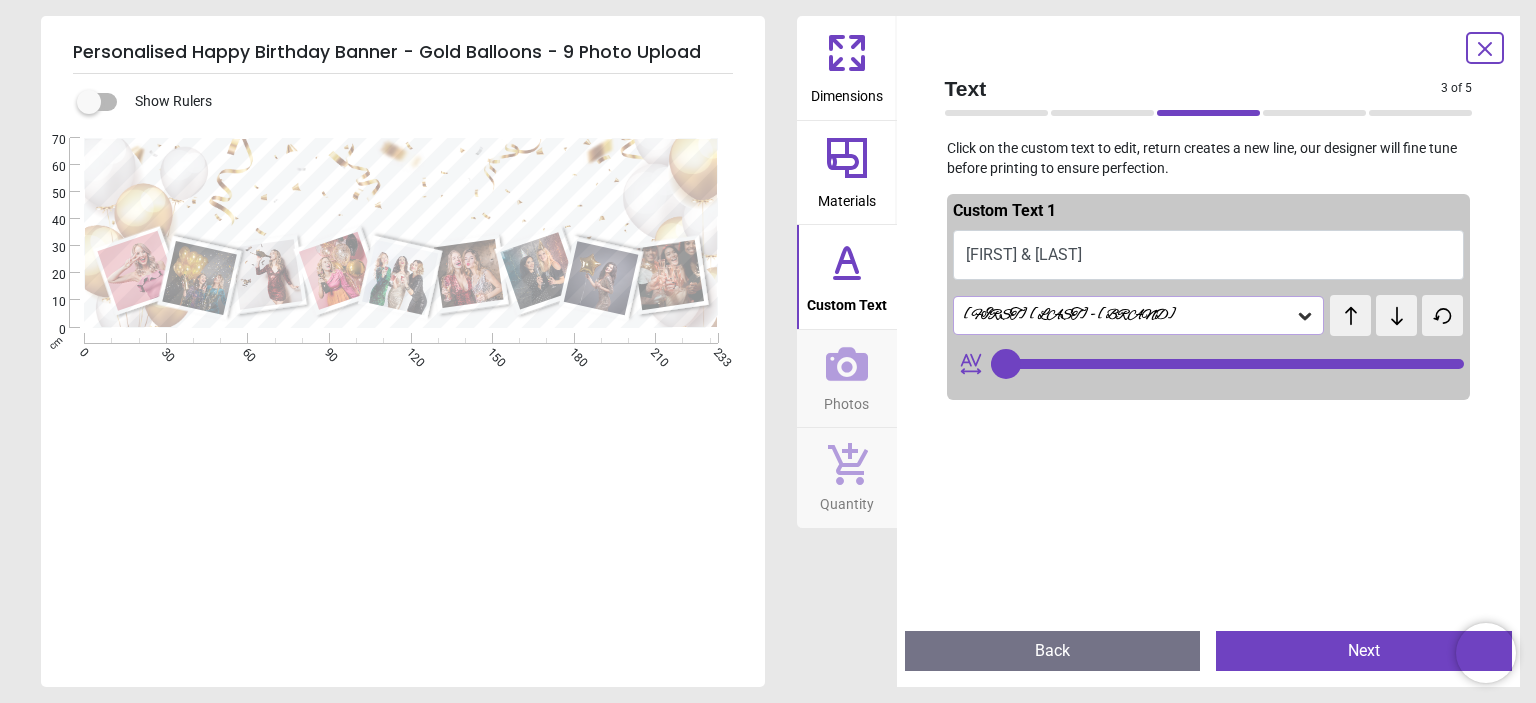 type on "**********" 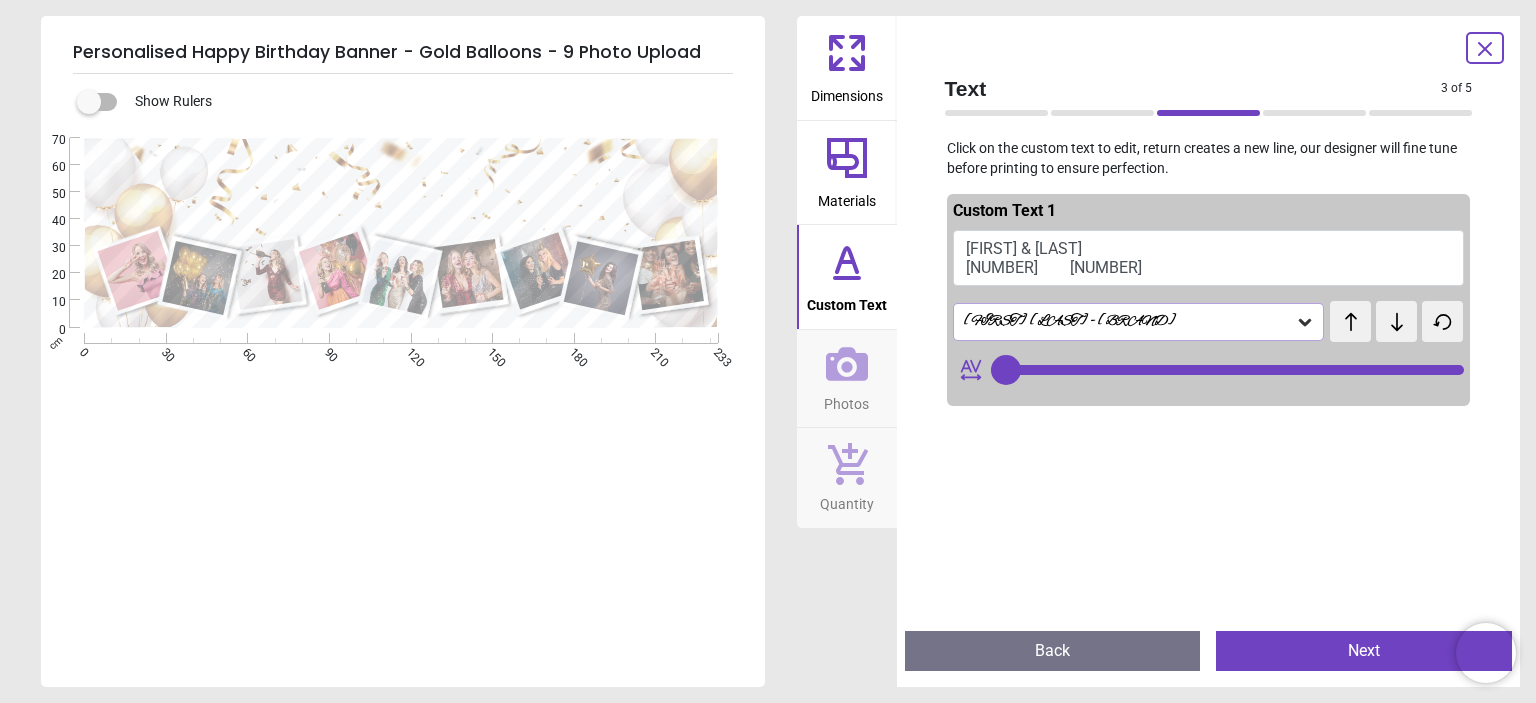 type on "**********" 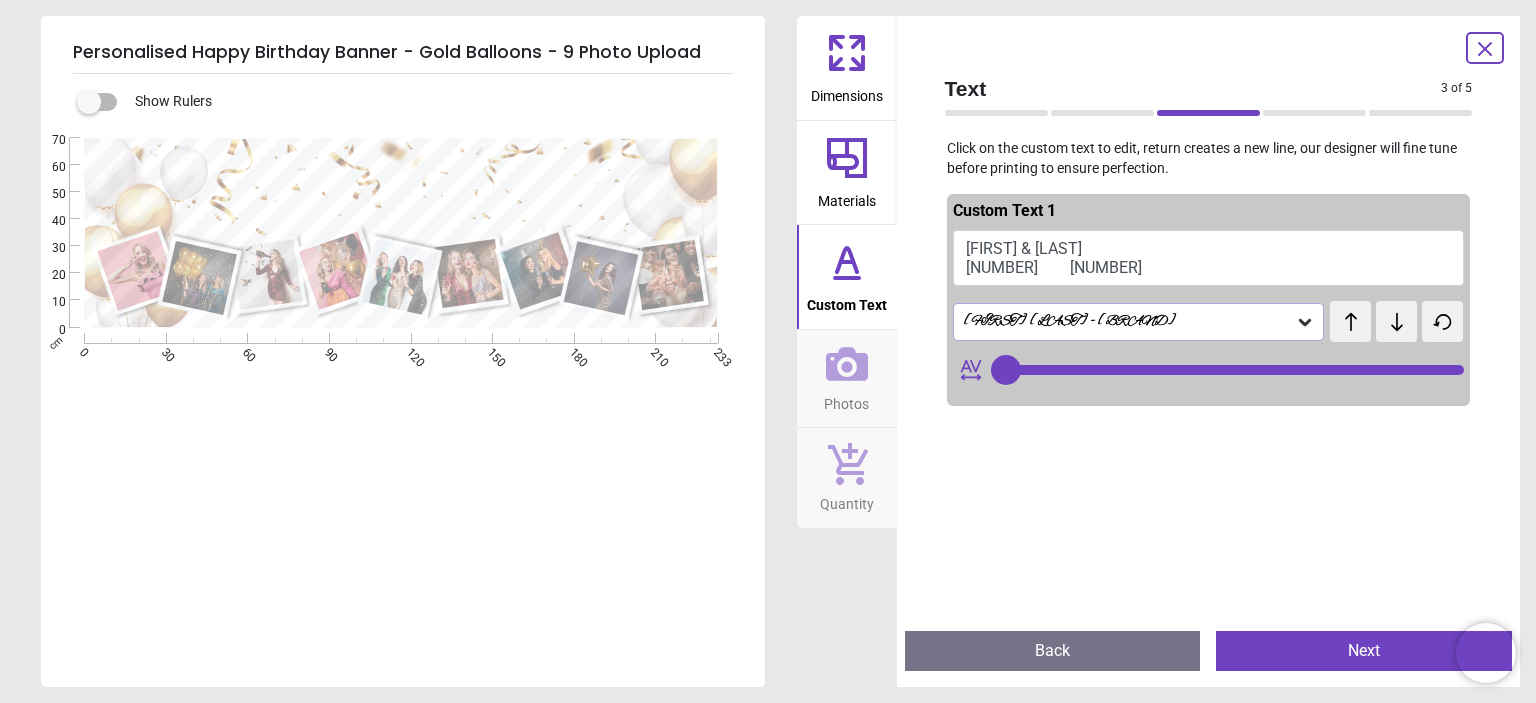 type on "**" 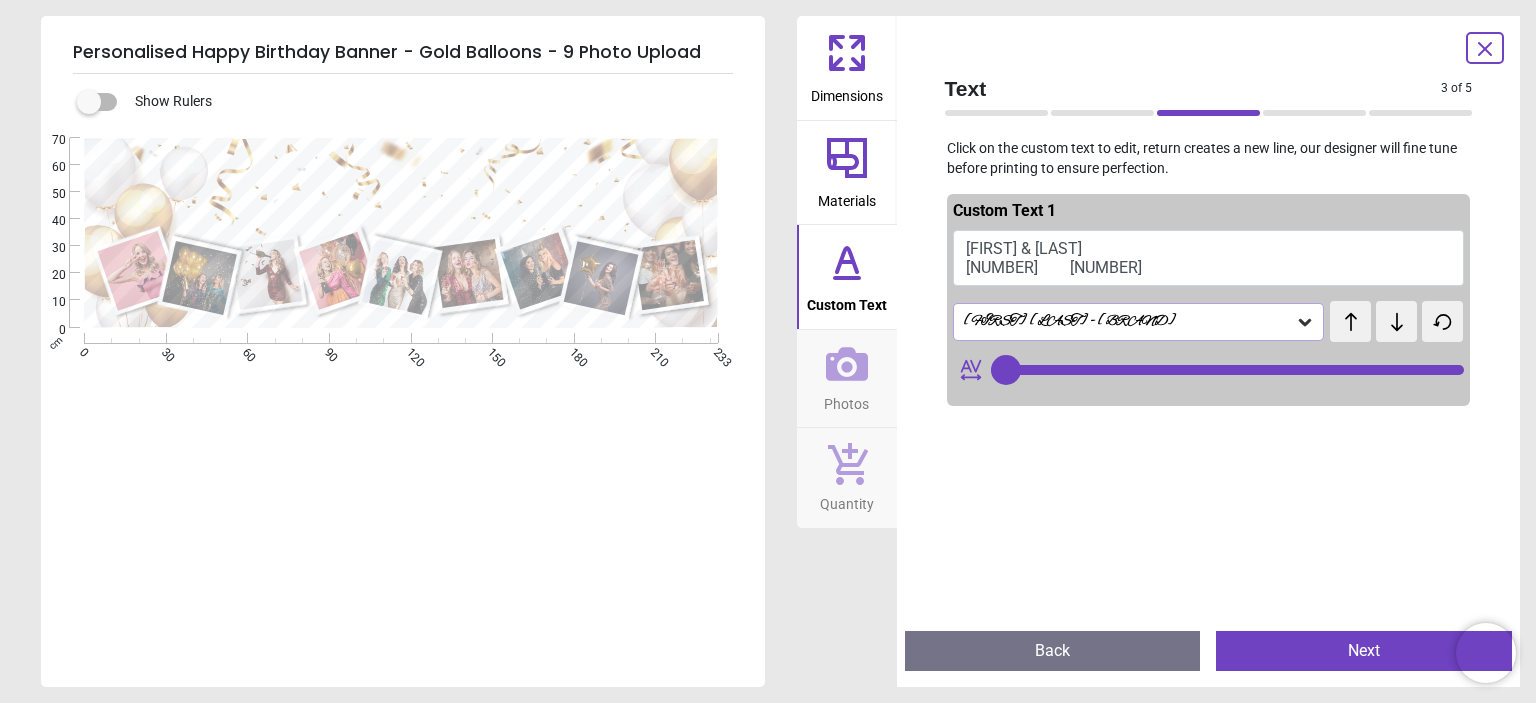 drag, startPoint x: 1428, startPoint y: 367, endPoint x: 1487, endPoint y: 373, distance: 59.3043 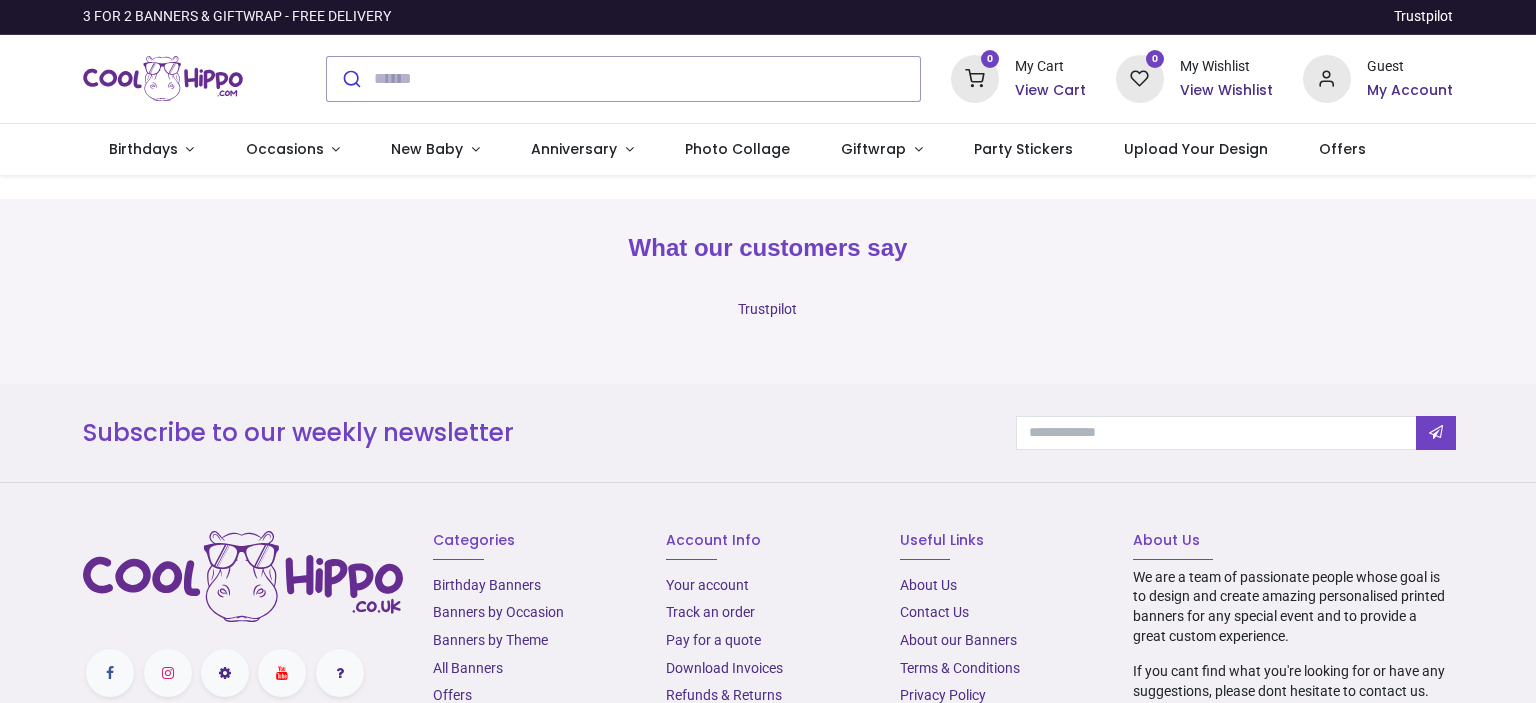 scroll, scrollTop: 0, scrollLeft: 0, axis: both 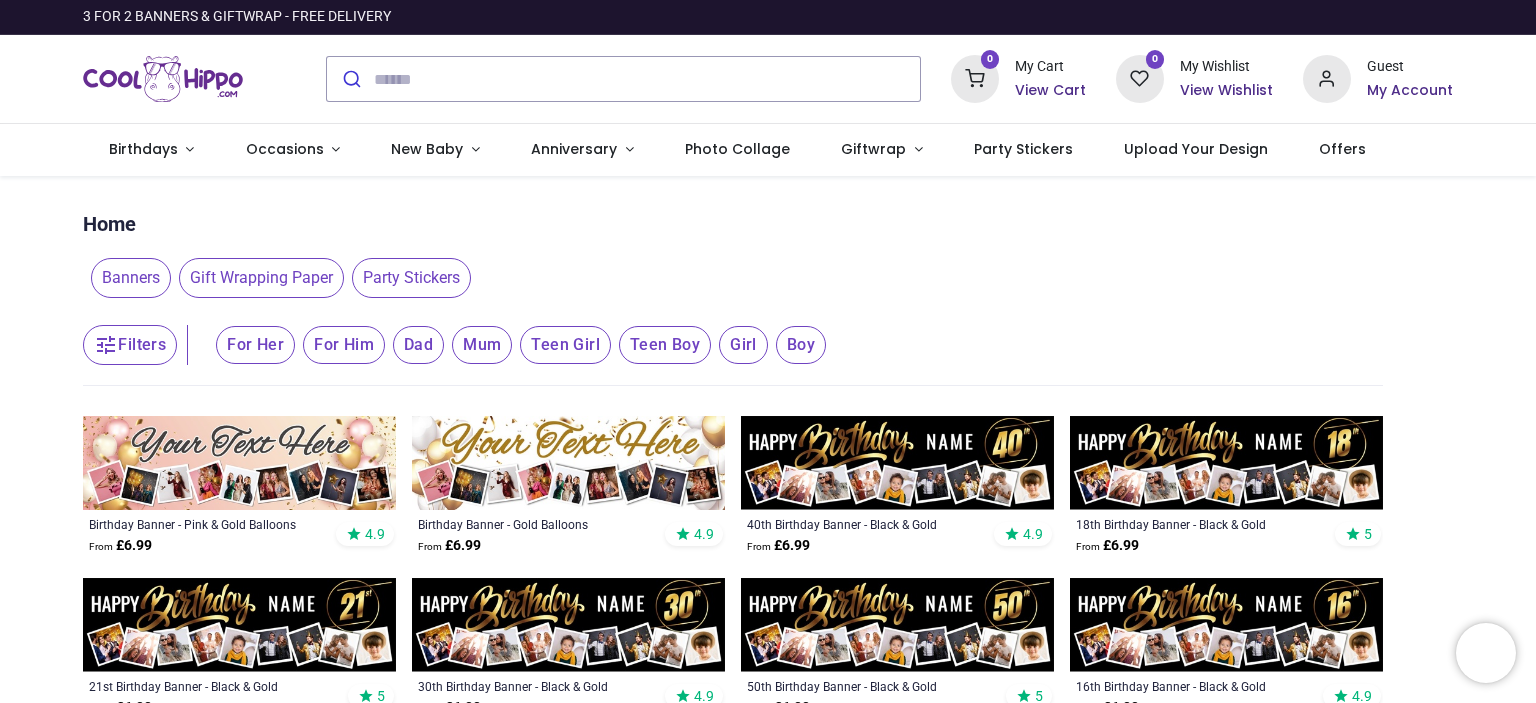 click at bounding box center (163, 79) 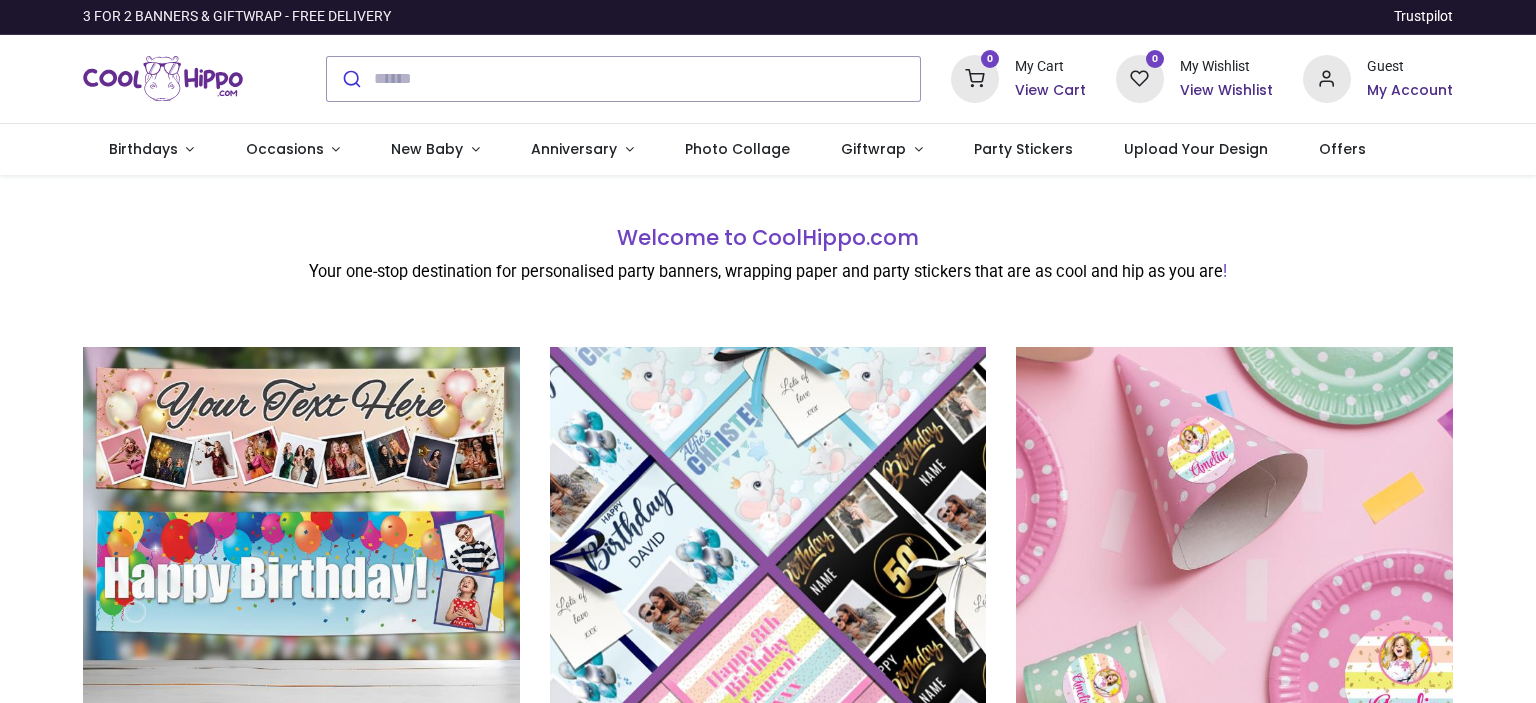 scroll, scrollTop: 0, scrollLeft: 0, axis: both 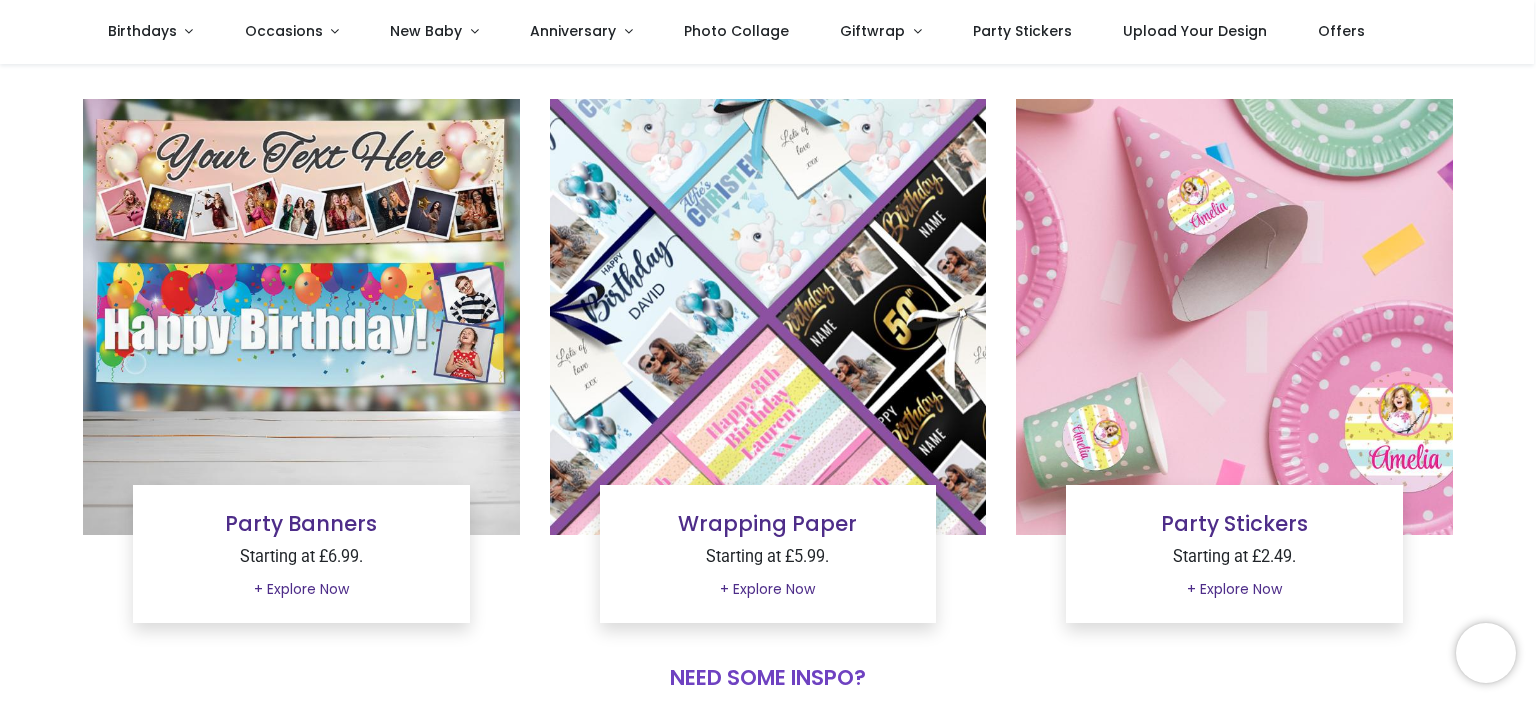 click at bounding box center [1234, 317] 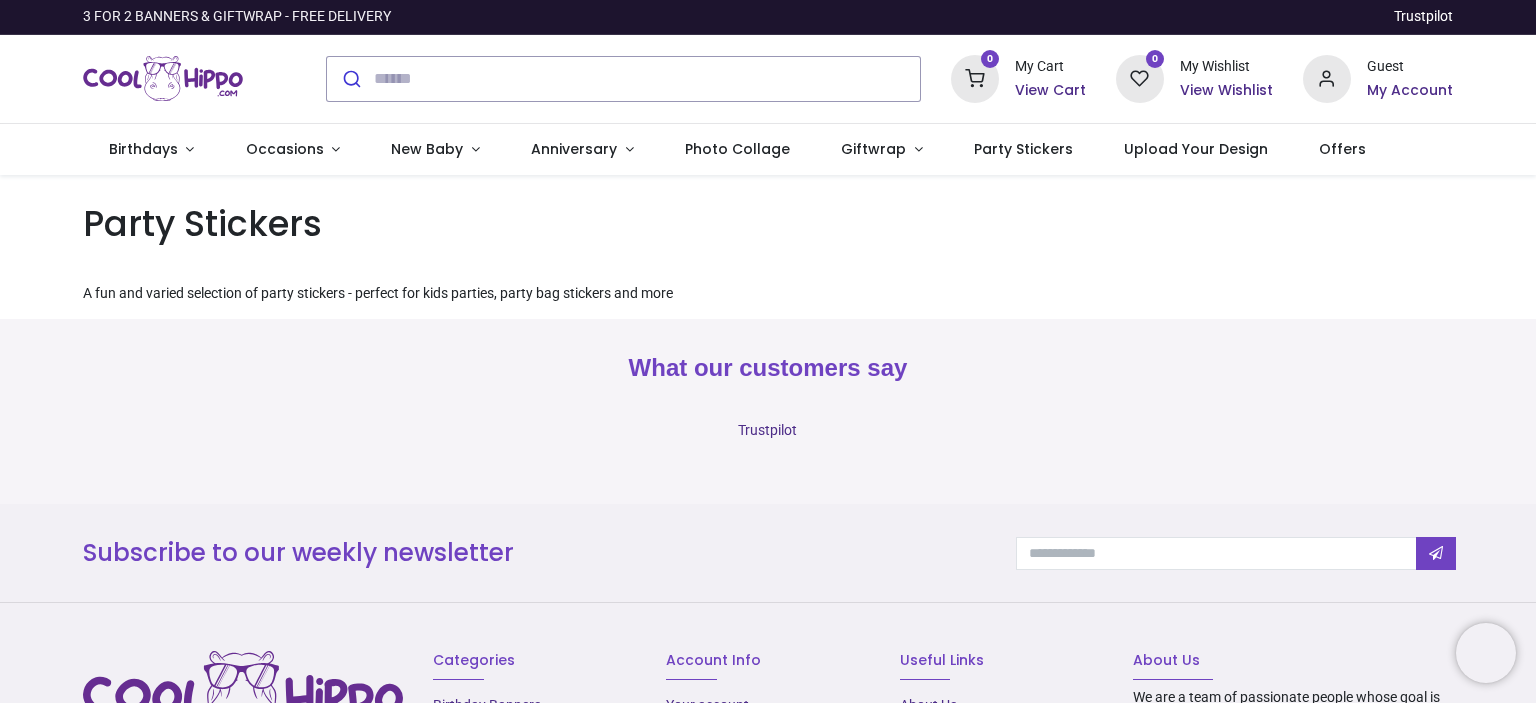 scroll, scrollTop: 0, scrollLeft: 0, axis: both 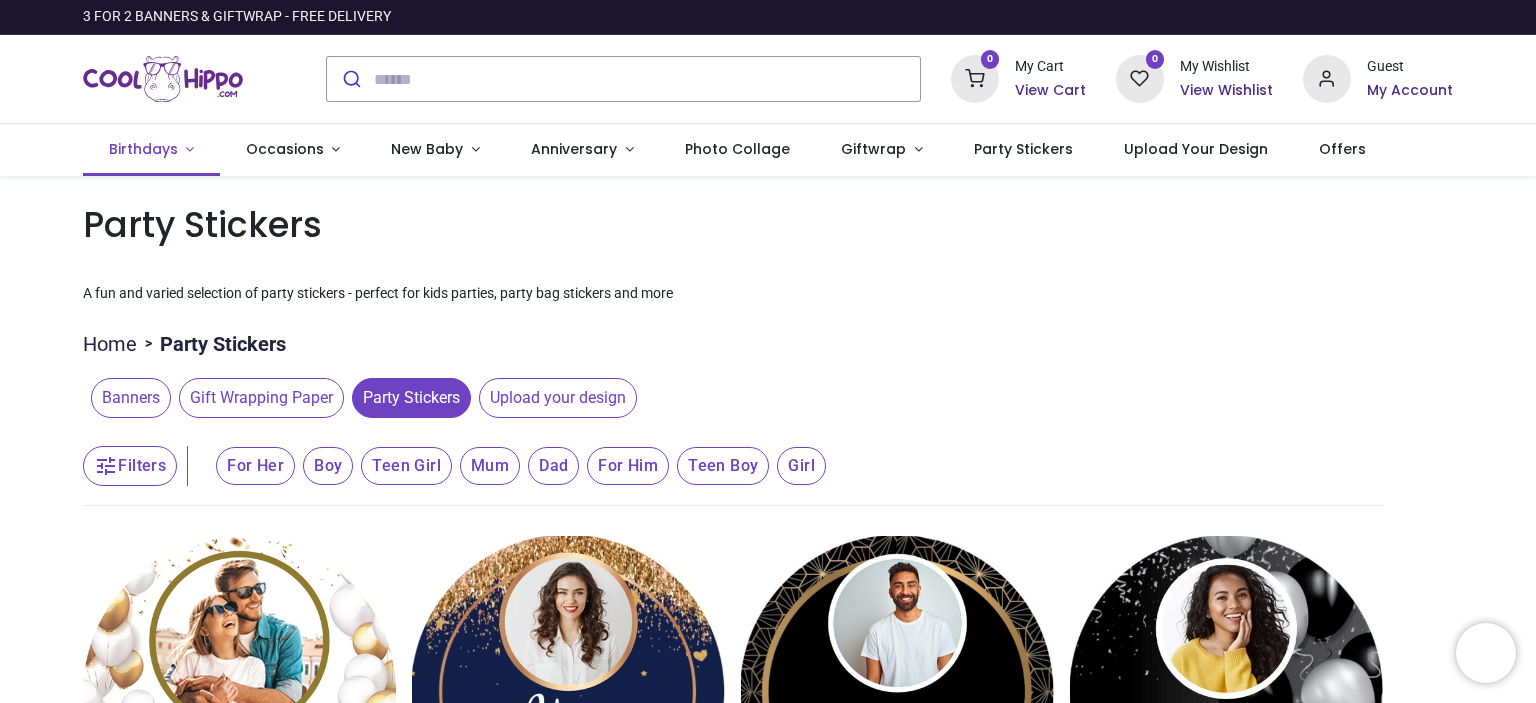 click on "Birthdays" at bounding box center (143, 149) 